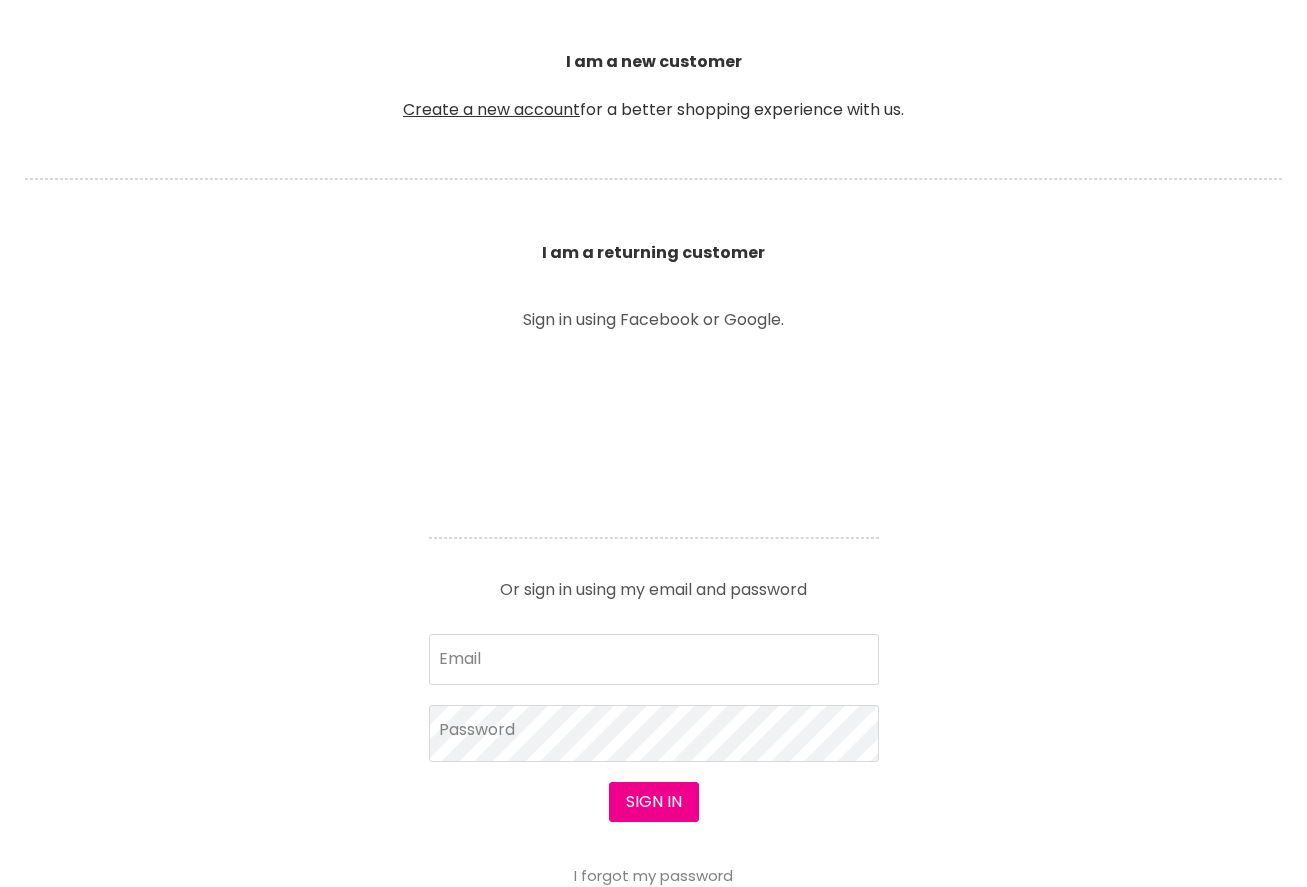 scroll, scrollTop: 514, scrollLeft: 0, axis: vertical 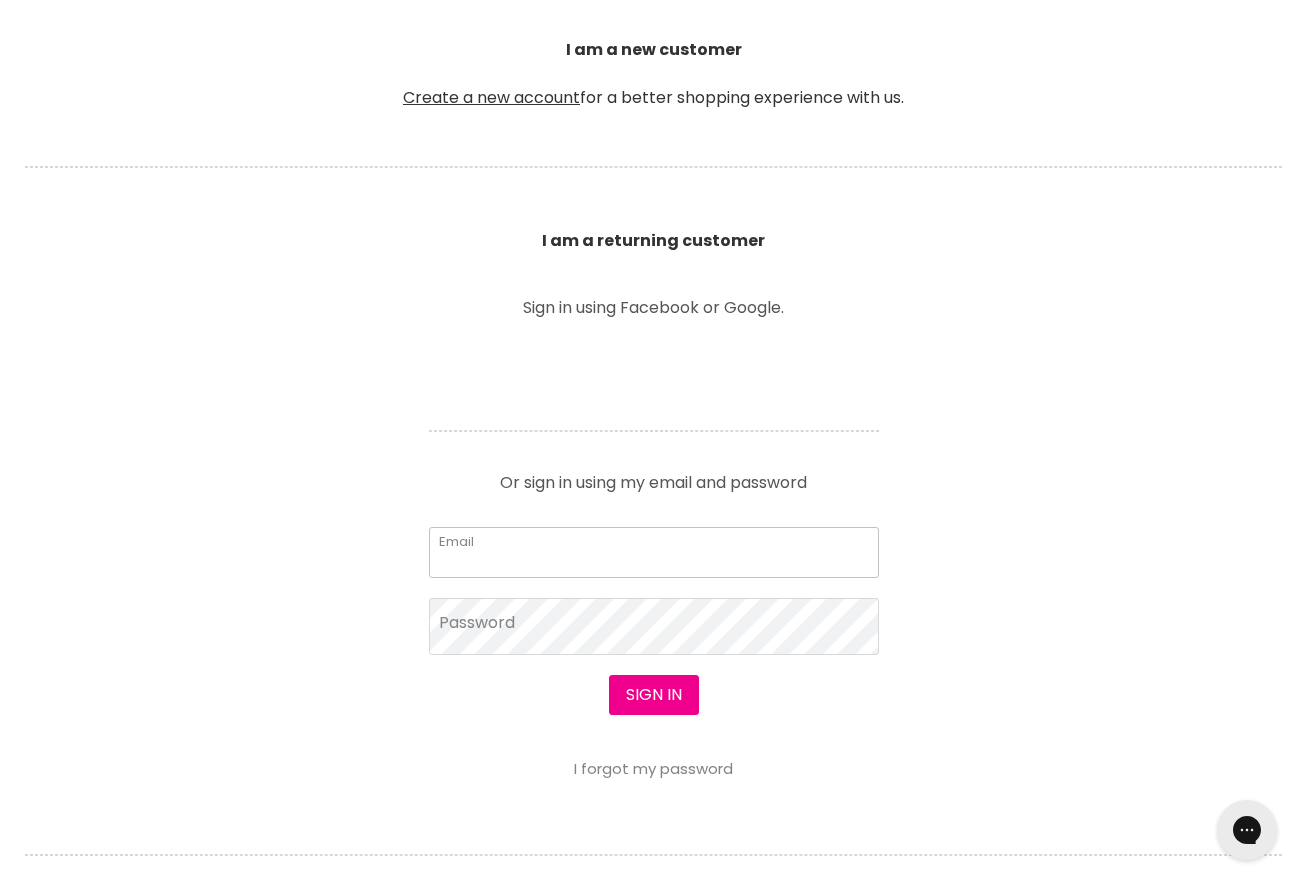 type on "[EMAIL]" 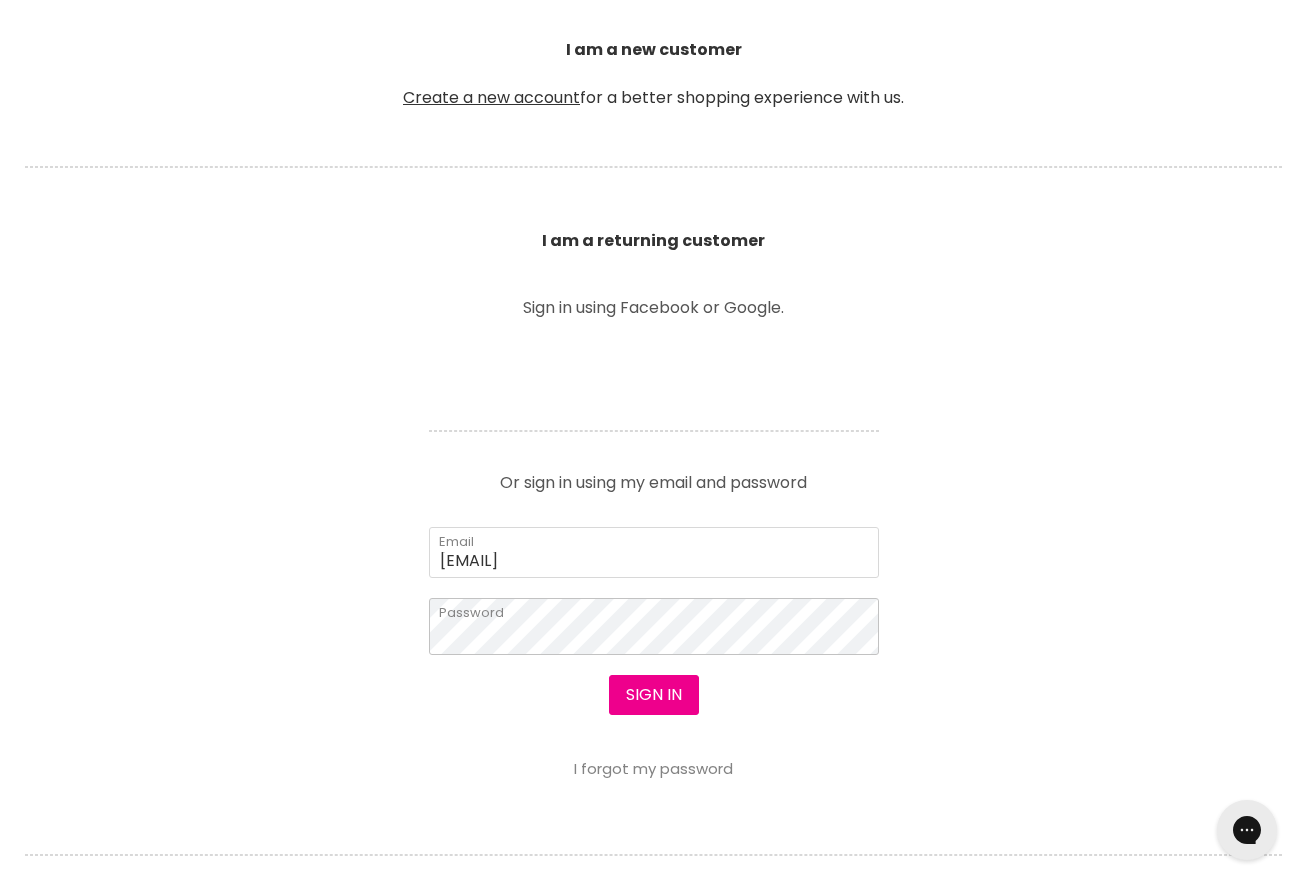 click on "Skip to content
HAIR & BEAUTY TRADE SUPPLY   |    GET TRADE ACCESS
HAIR & BEAUTY TRADE SUPPLY   |    GET TRADE ACCESS
Menu
Cancel" at bounding box center [653, 976] 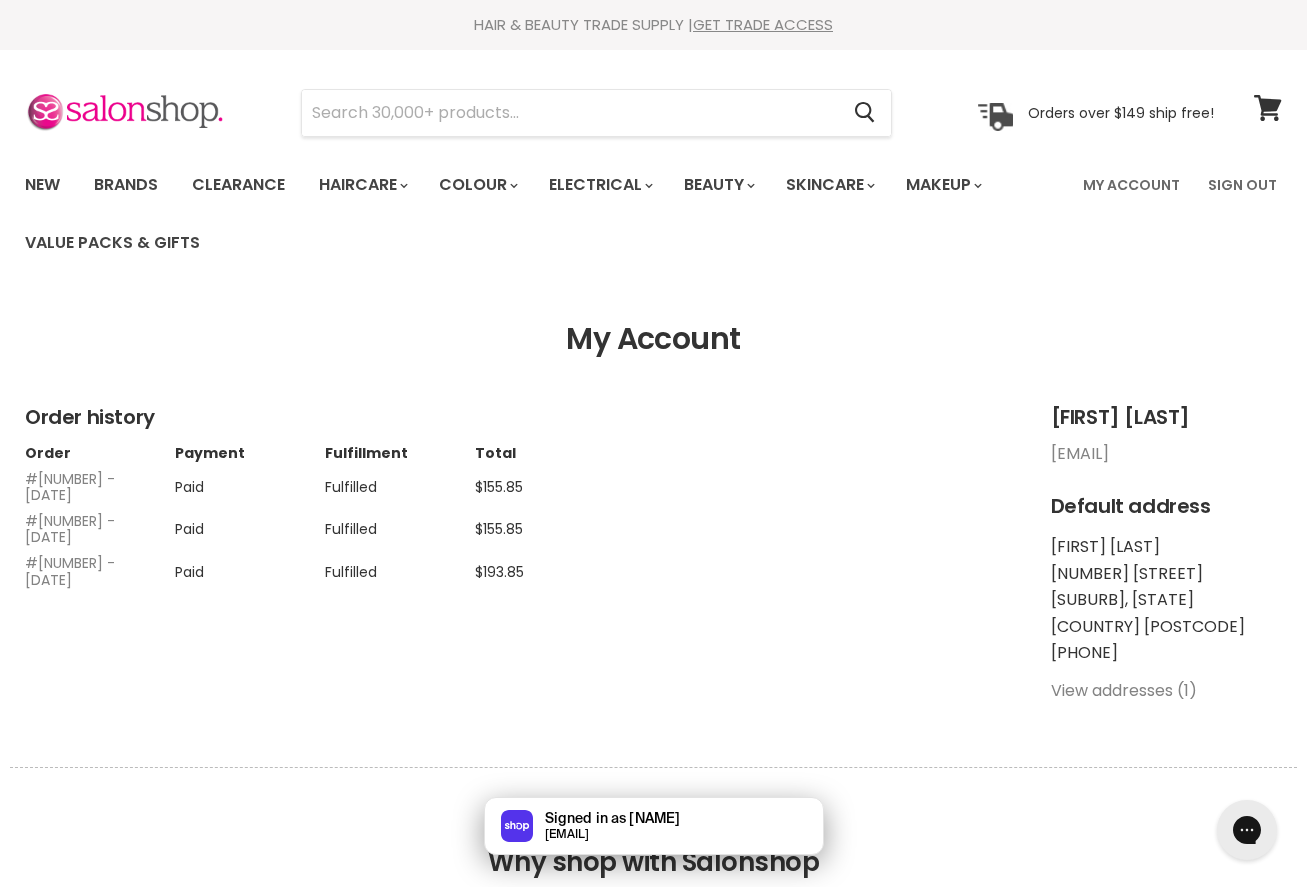 scroll, scrollTop: 0, scrollLeft: 0, axis: both 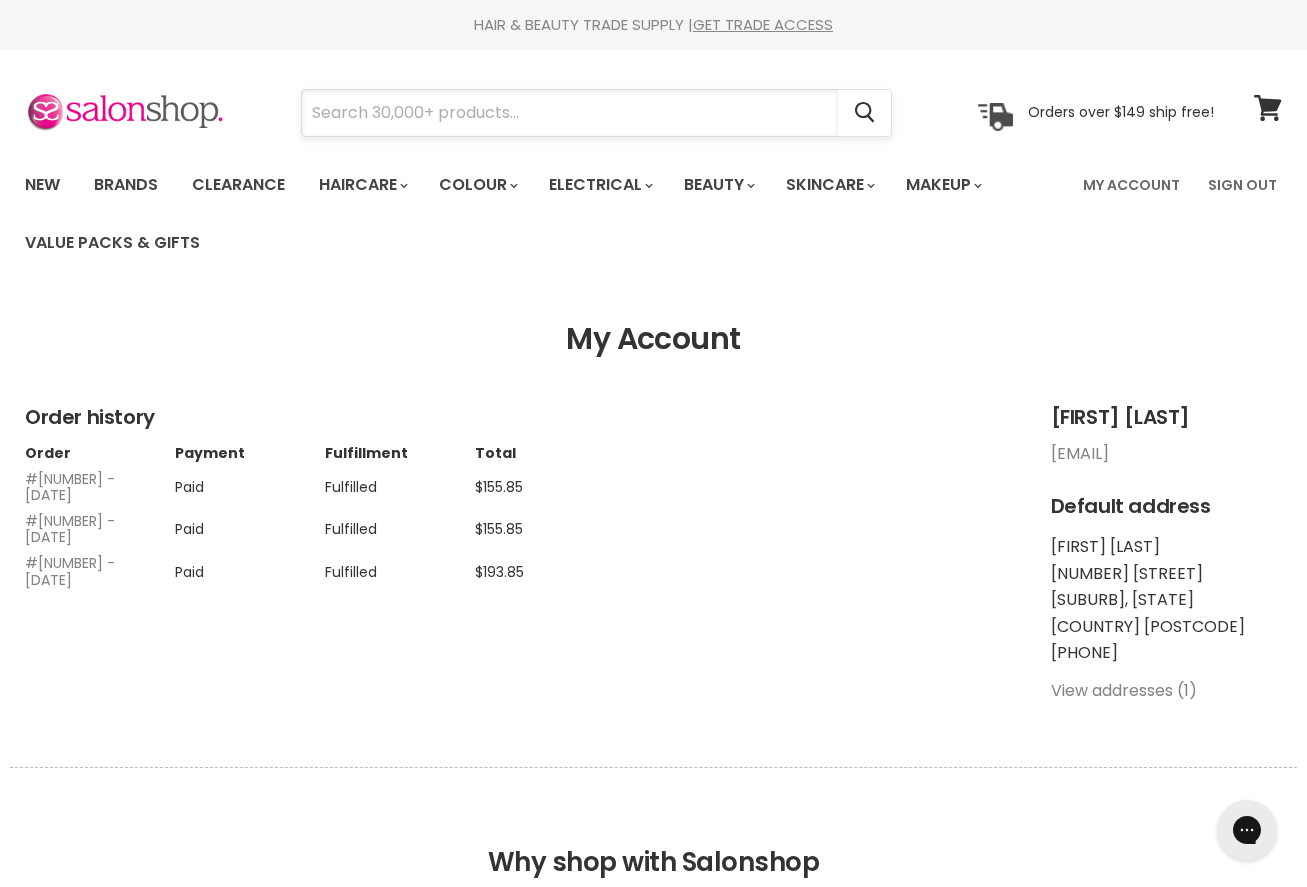 click at bounding box center (570, 113) 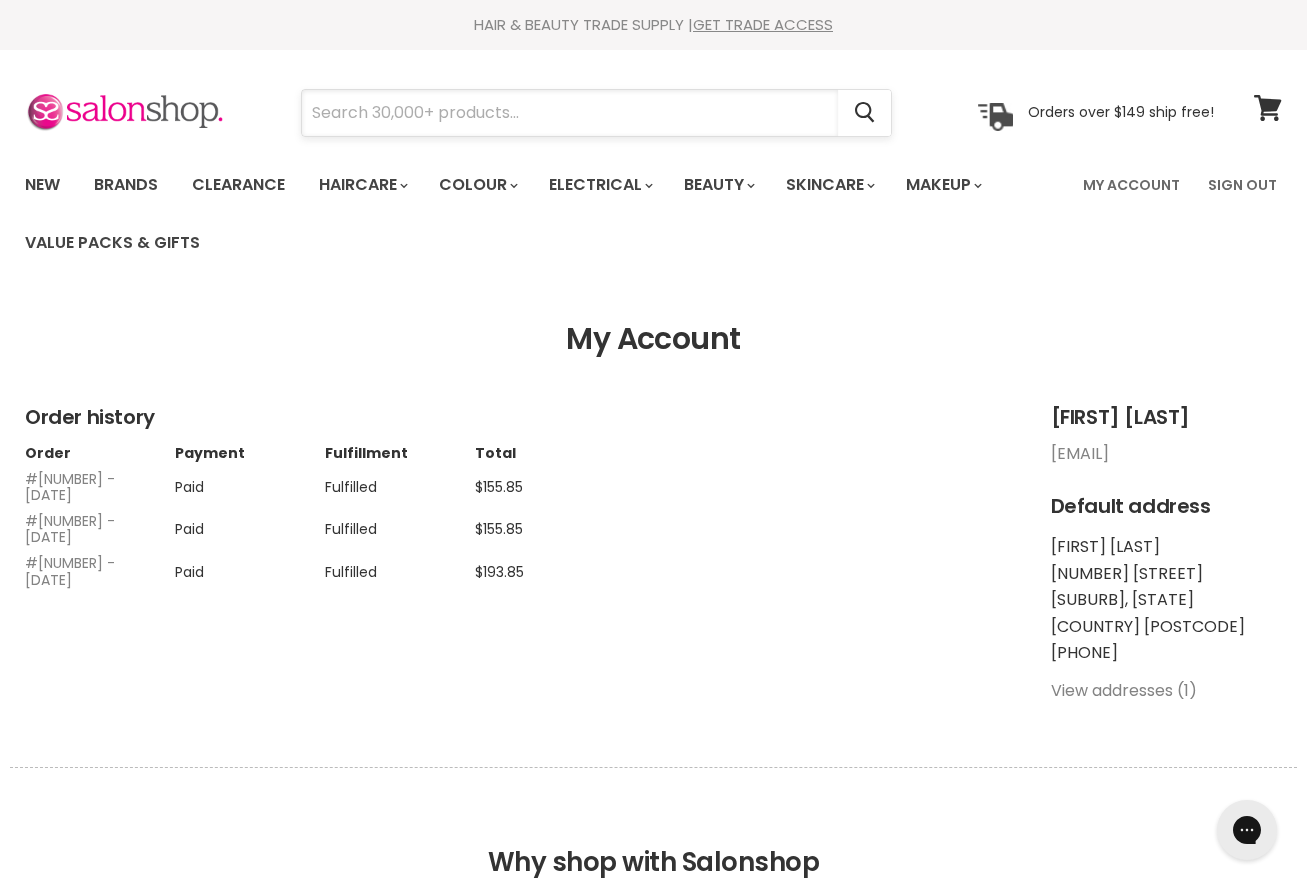 paste on "Enzo Milano SX ENZOcool Professional Hot Comb" 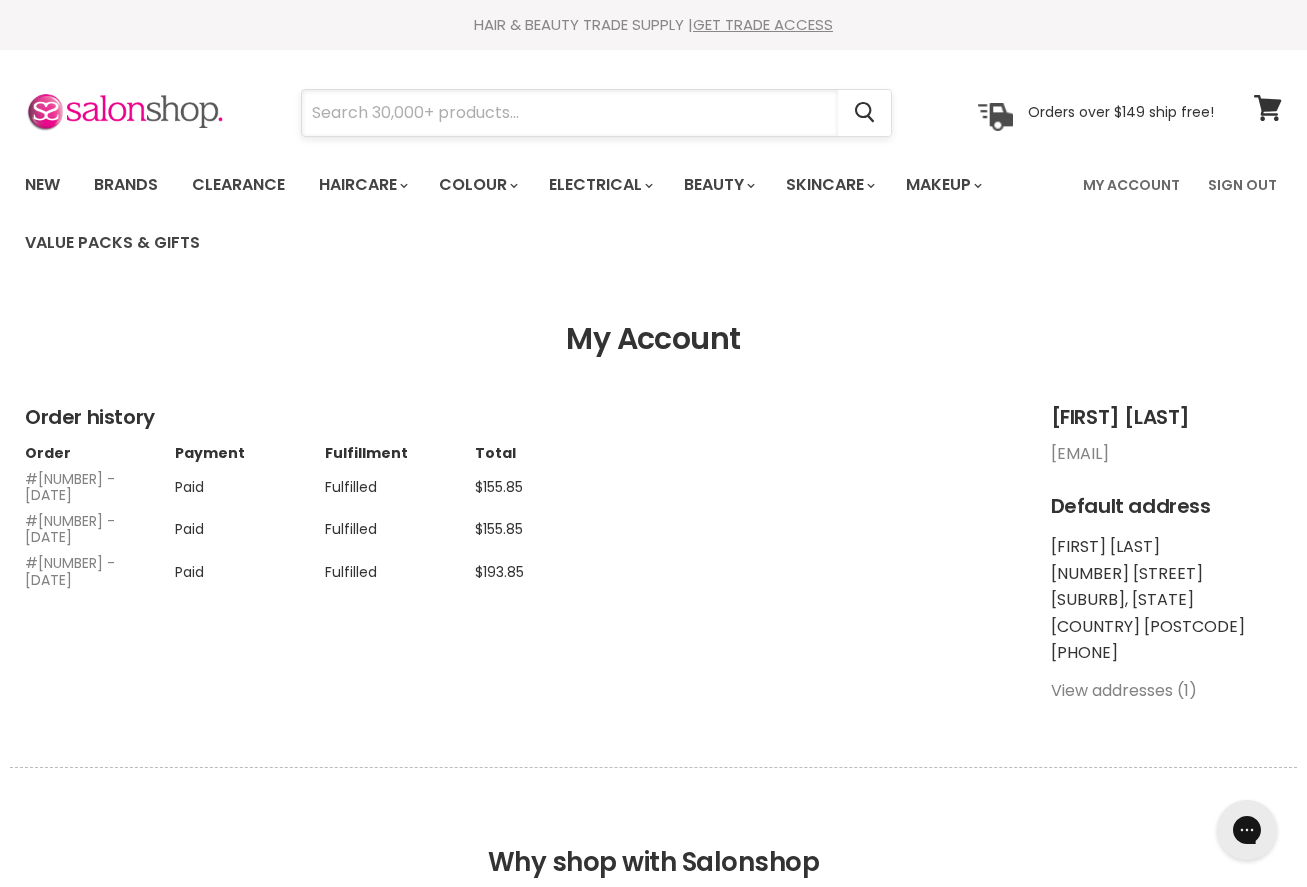 type on "Enzo Milano SX ENZOcool Professional Hot Comb" 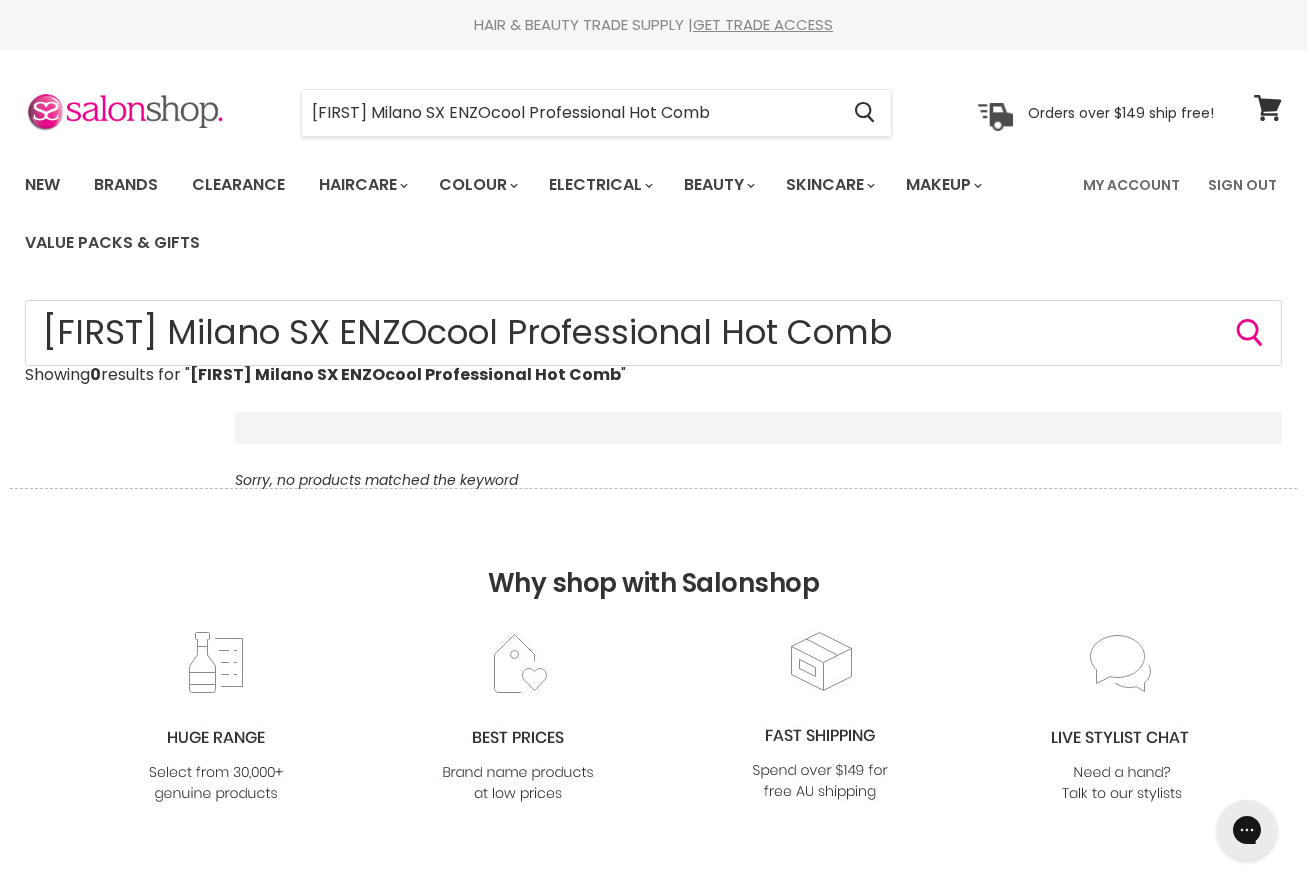 scroll, scrollTop: 0, scrollLeft: 0, axis: both 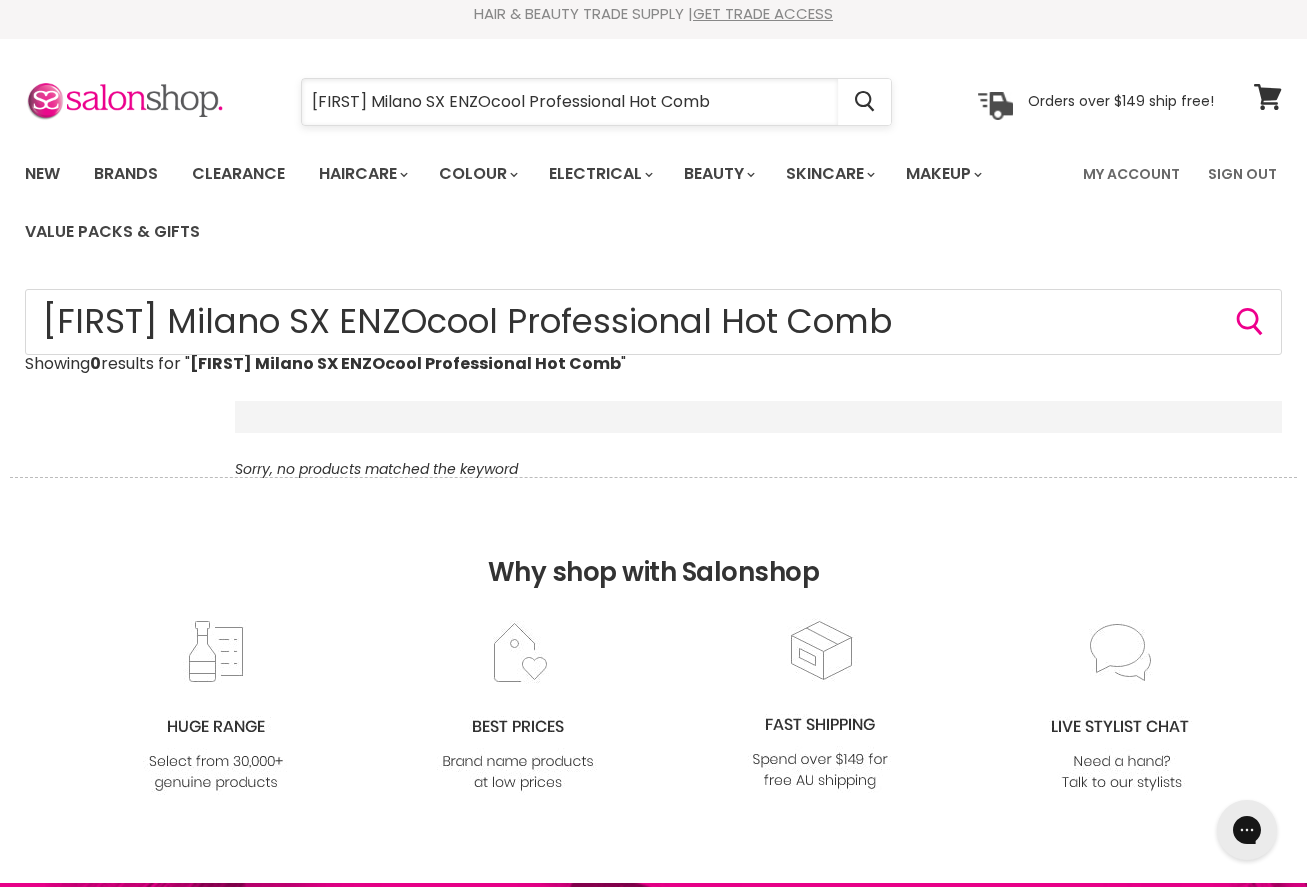 drag, startPoint x: 437, startPoint y: 106, endPoint x: 507, endPoint y: 111, distance: 70.178345 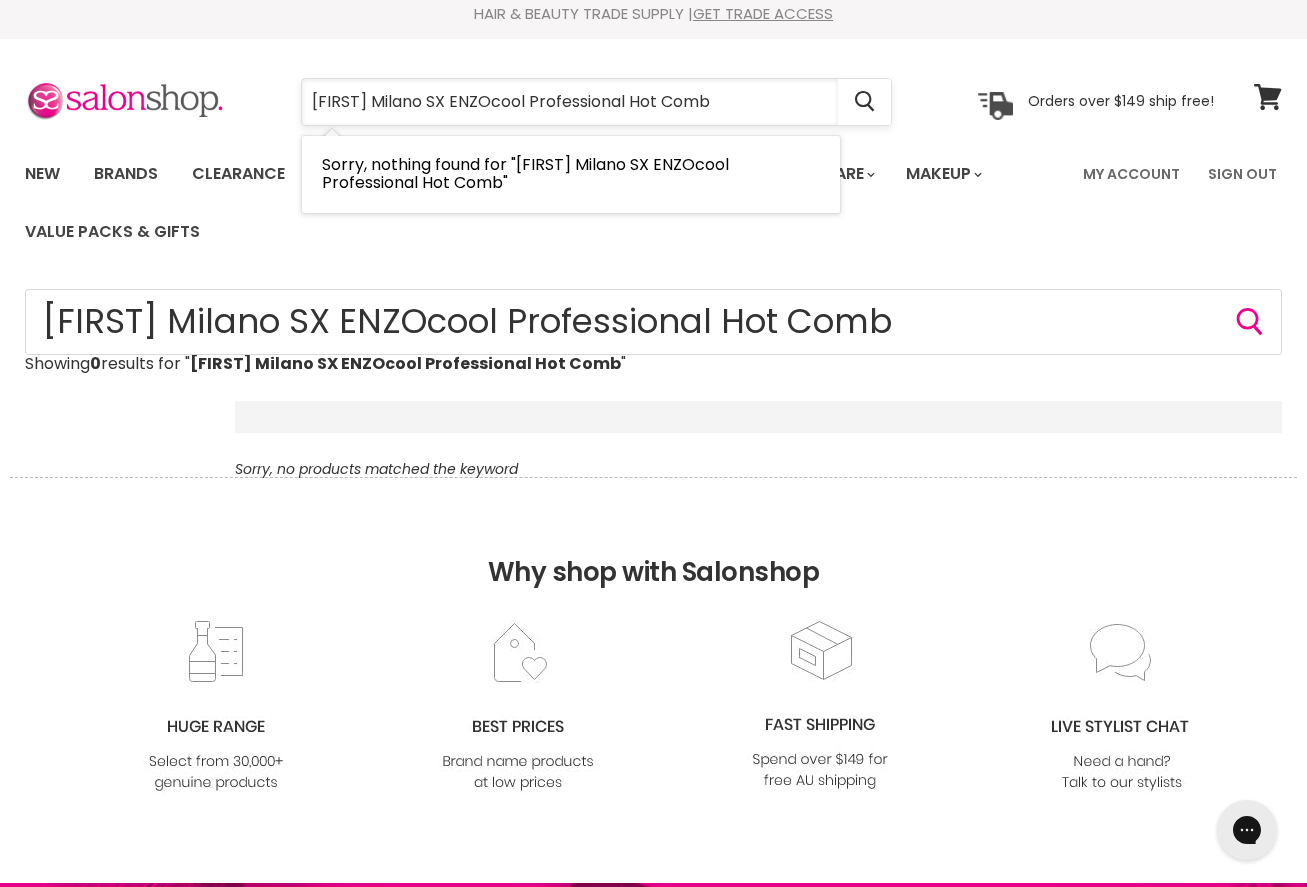 type on "Enzo Milano SX  Professional Hot Comb" 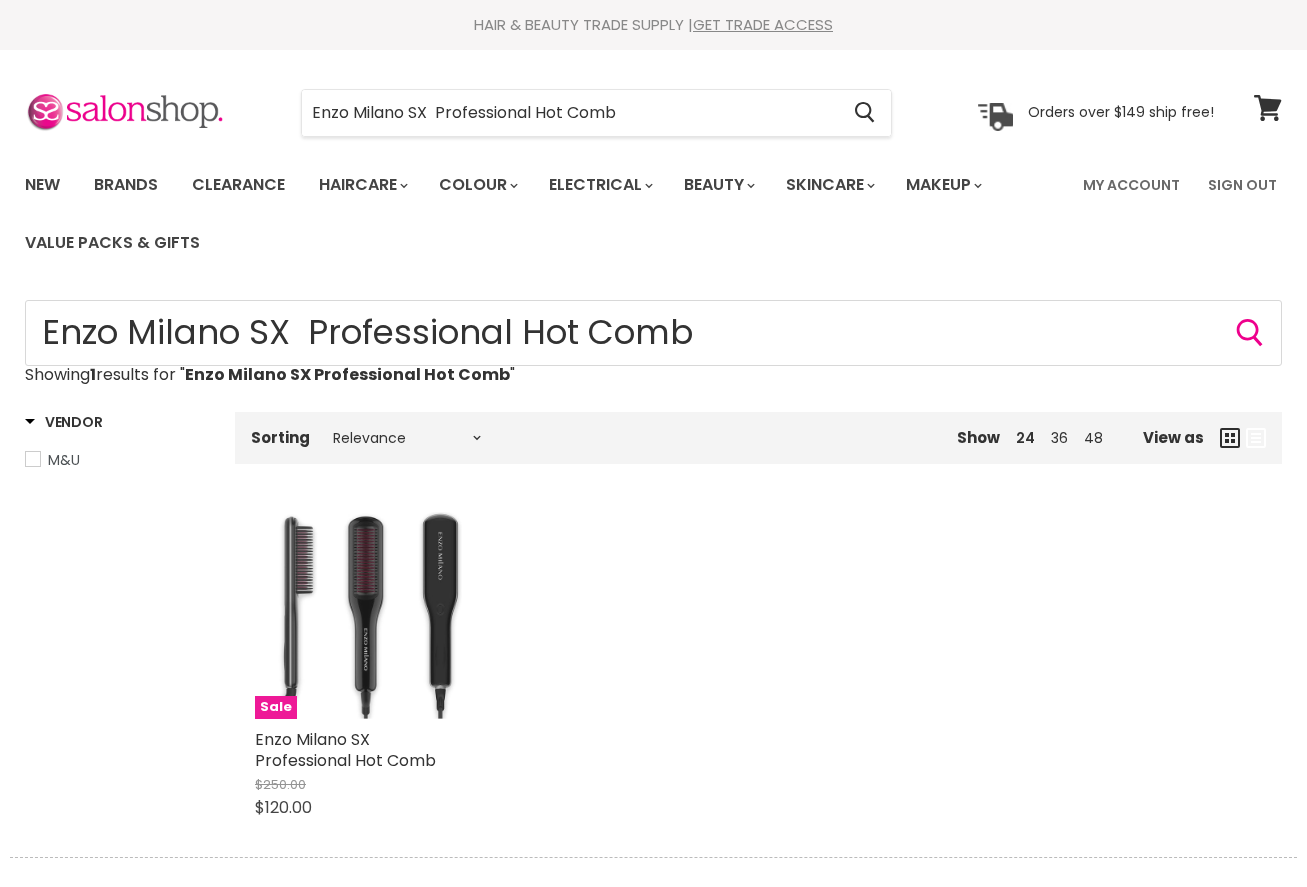 scroll, scrollTop: 0, scrollLeft: 0, axis: both 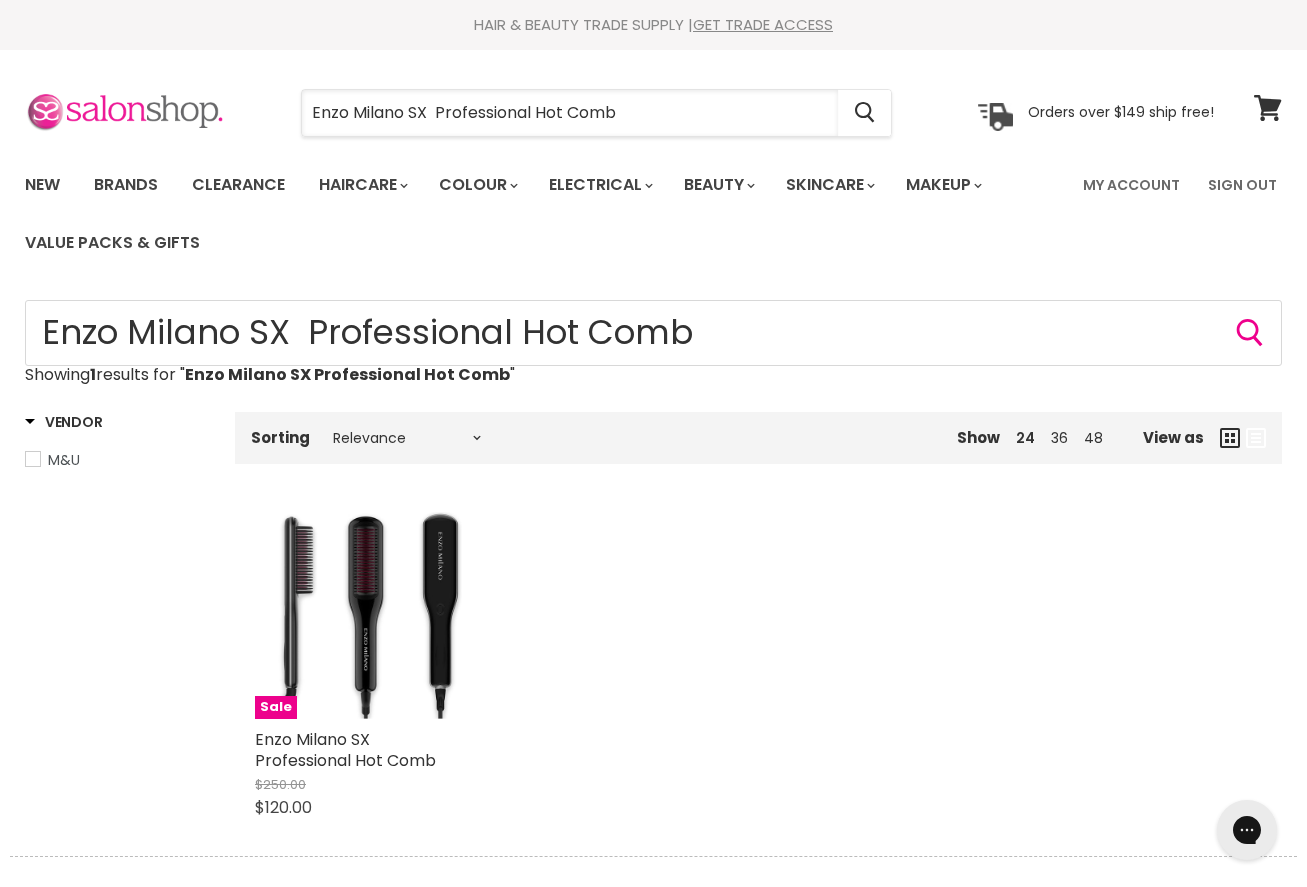 drag, startPoint x: 664, startPoint y: 117, endPoint x: 199, endPoint y: 102, distance: 465.24188 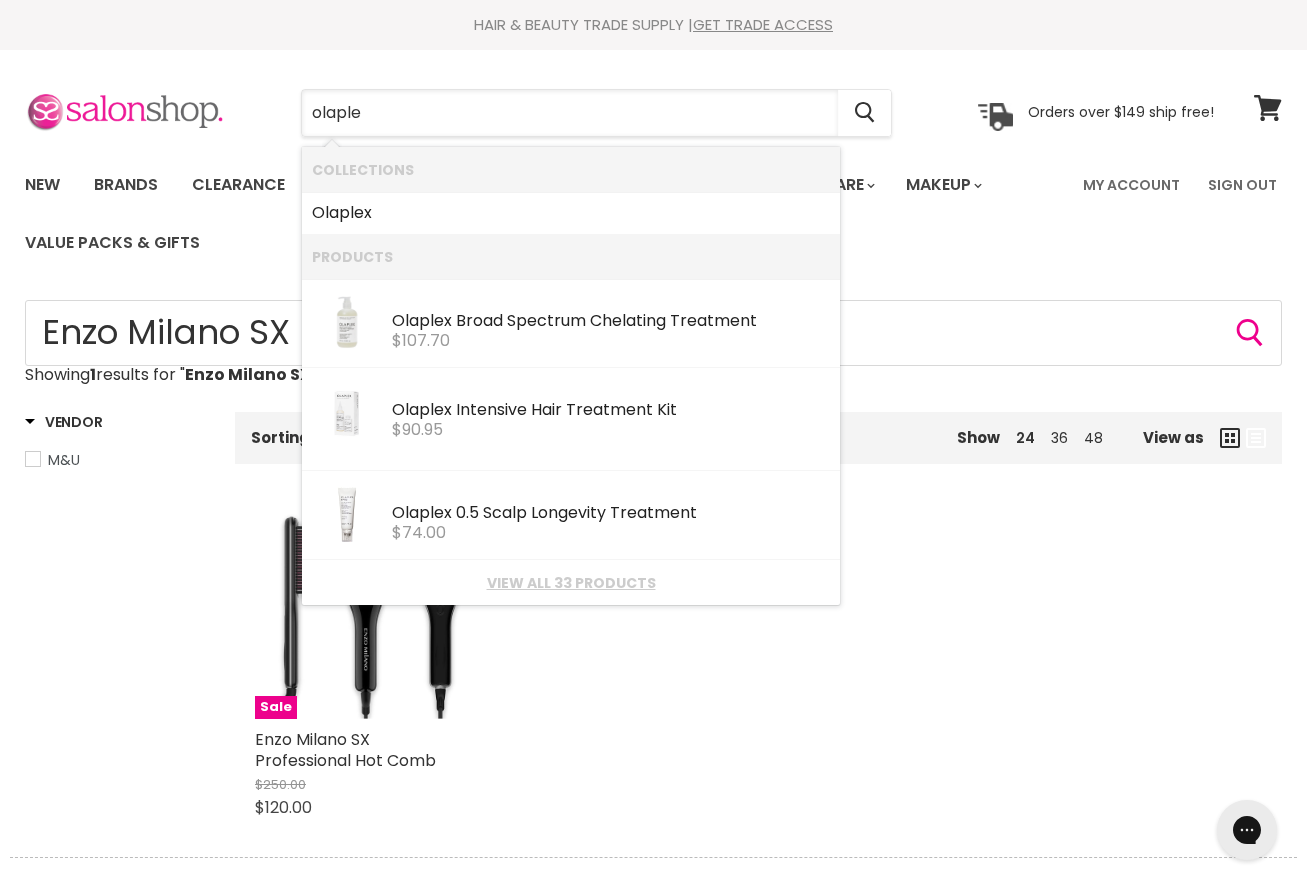 type on "olaplex" 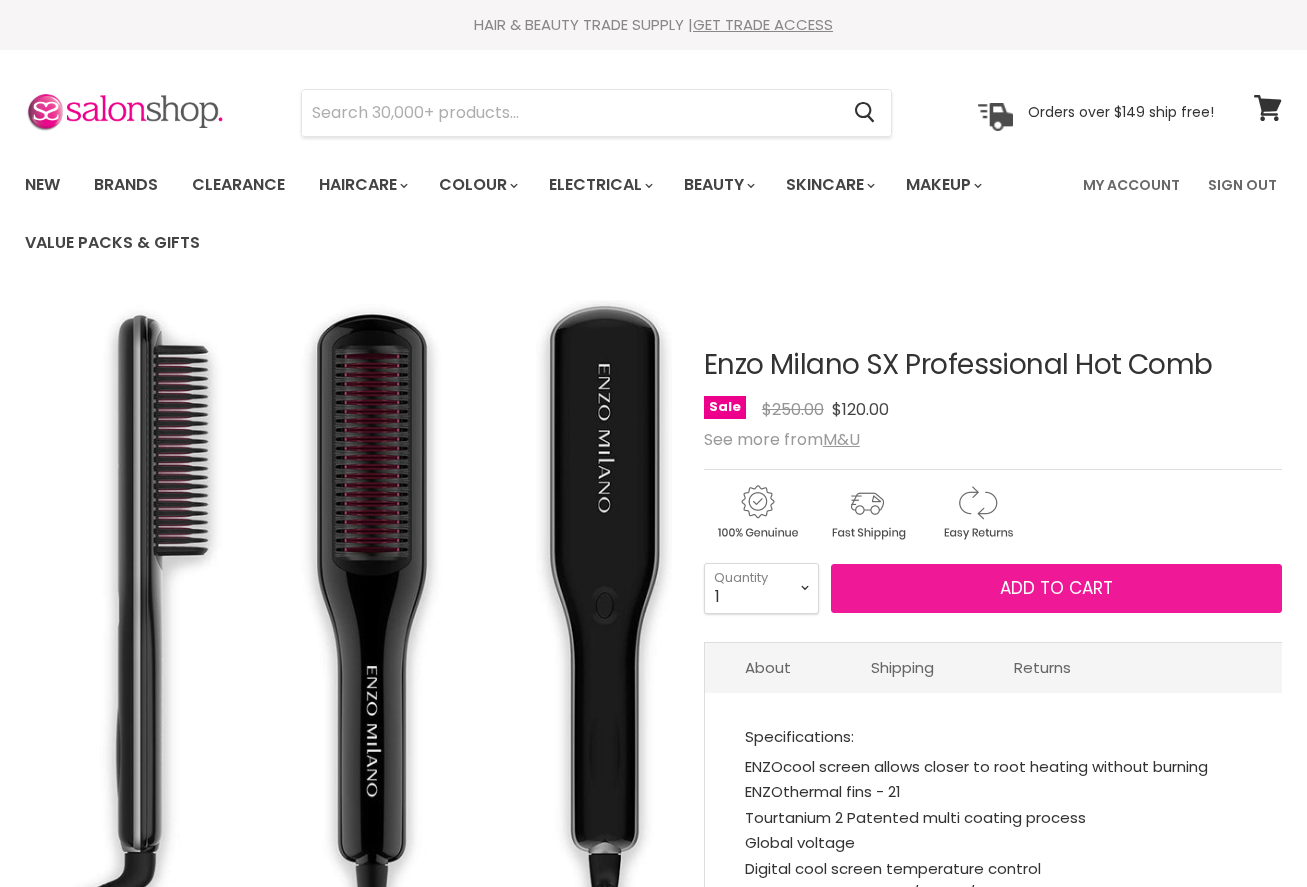 scroll, scrollTop: 0, scrollLeft: 0, axis: both 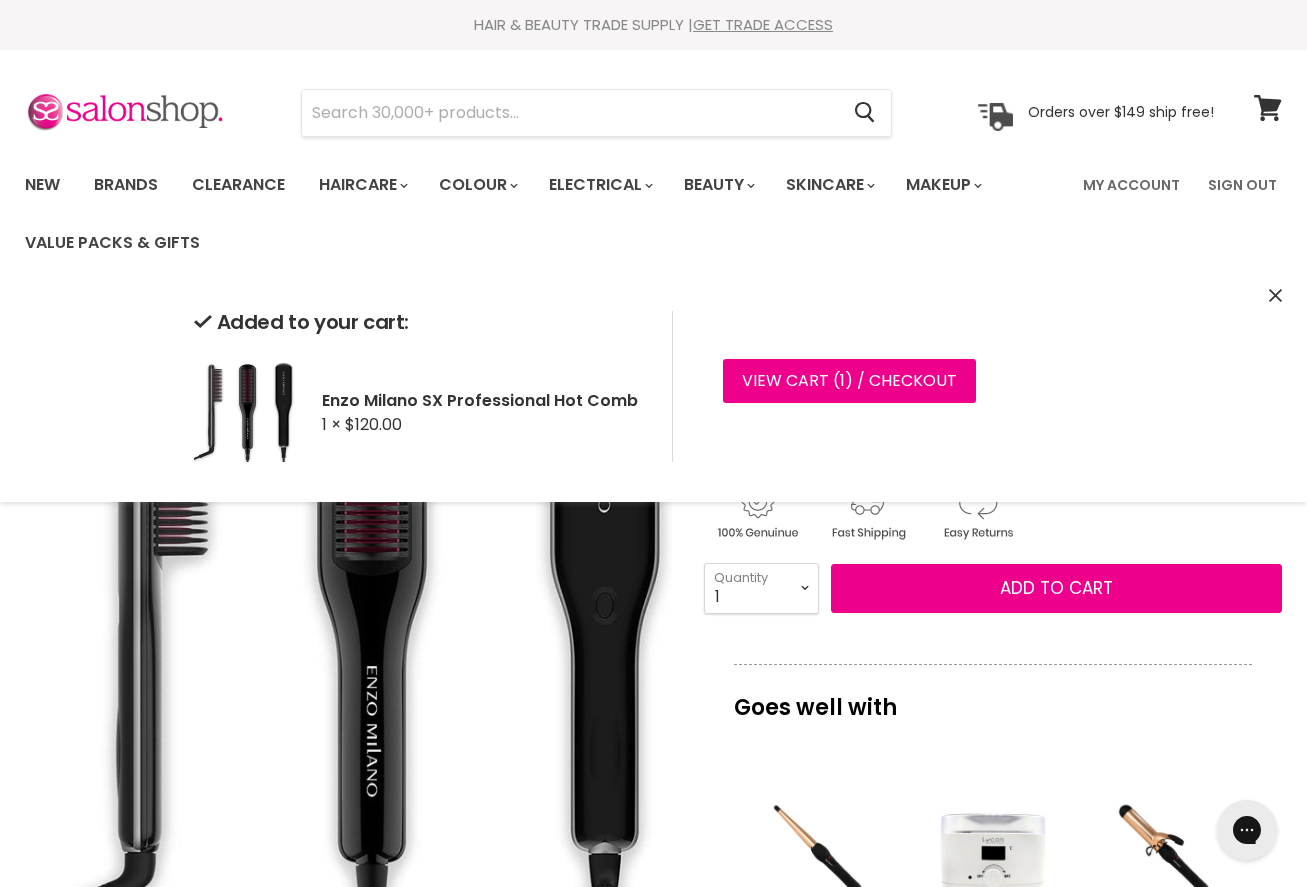click on "Enzo Milano SX Professional Hot Comb
No reviews
Sale
Original Price
$250.00
Current Price
$120.00
See more from  M&U
1" at bounding box center [993, 918] 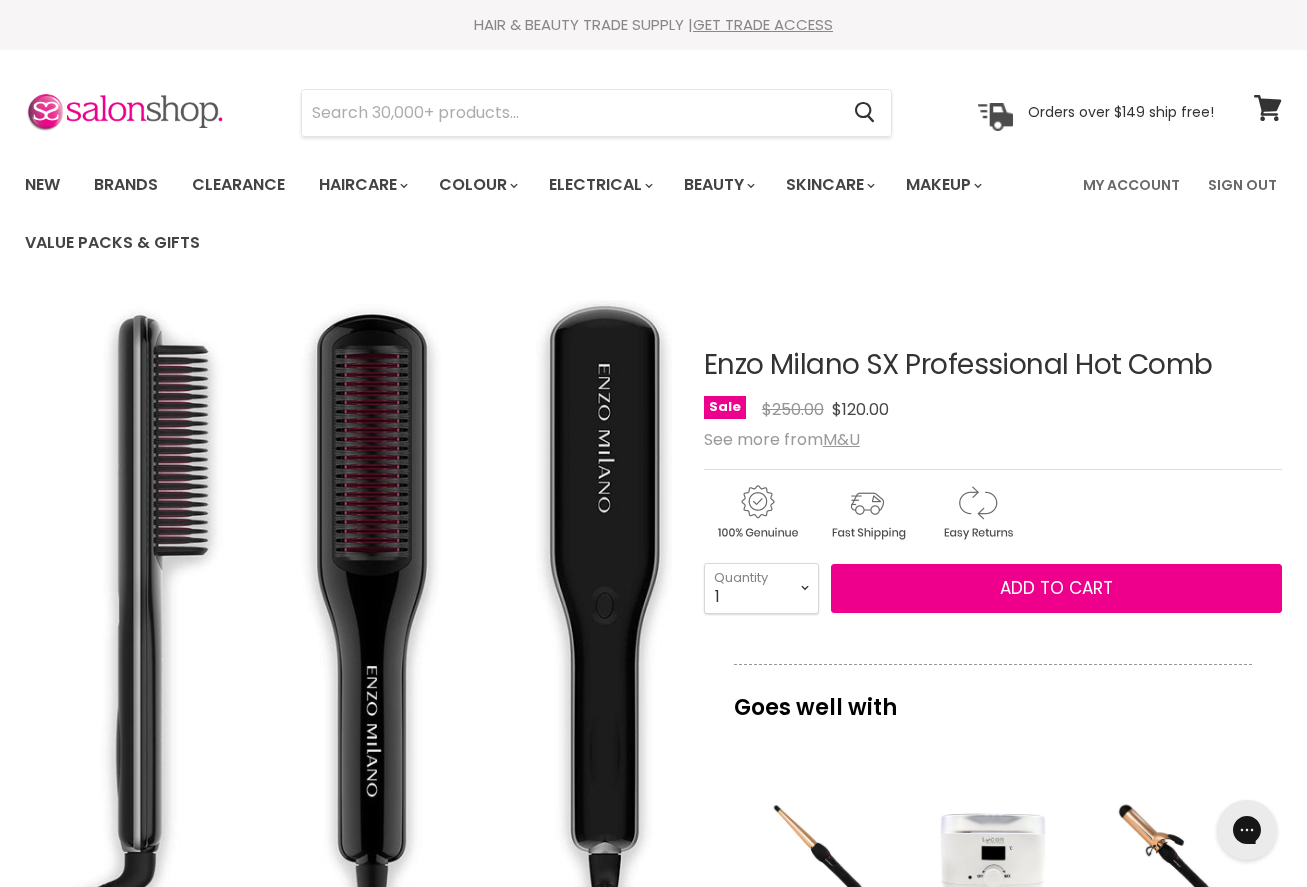 scroll, scrollTop: 299, scrollLeft: 0, axis: vertical 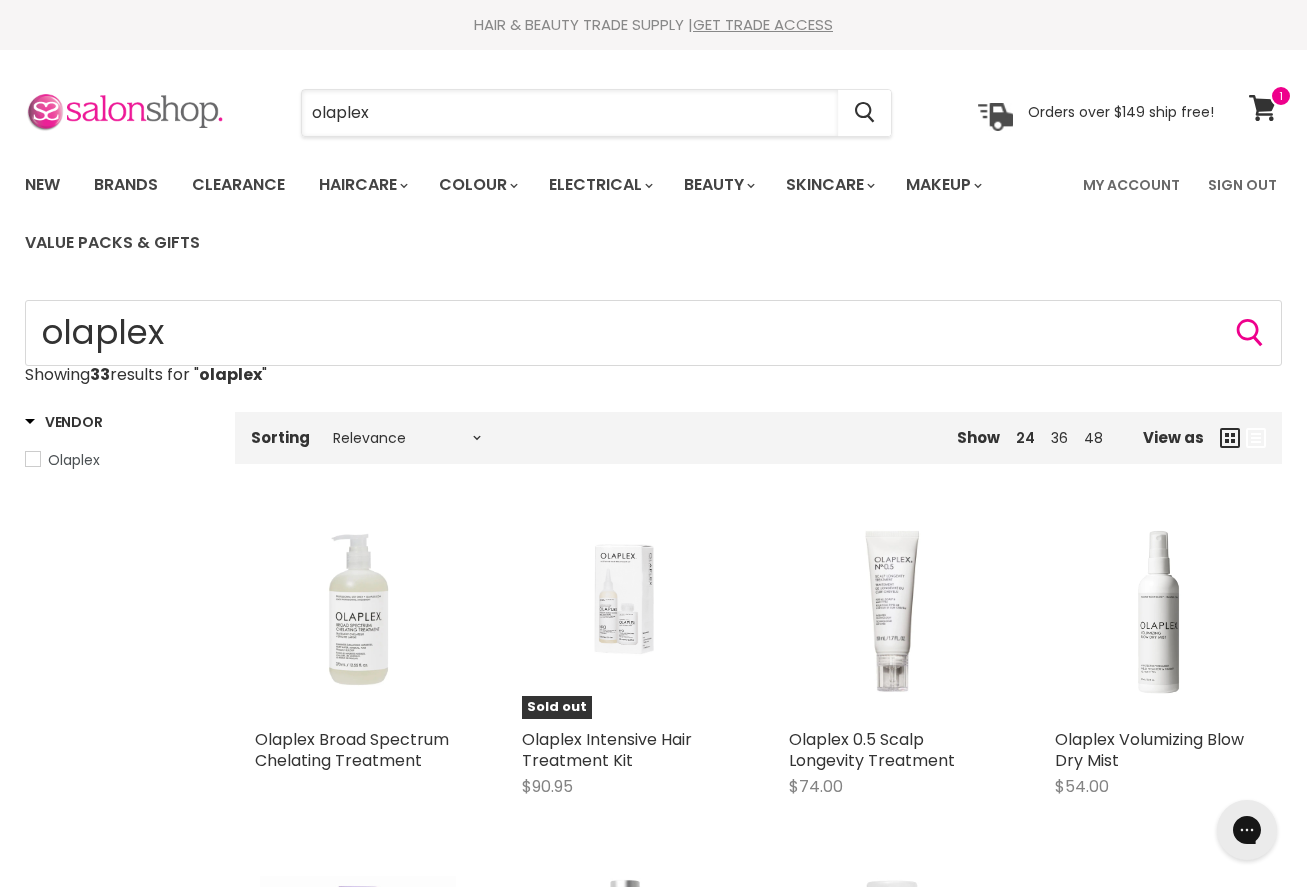 drag, startPoint x: 398, startPoint y: 111, endPoint x: 184, endPoint y: 107, distance: 214.03738 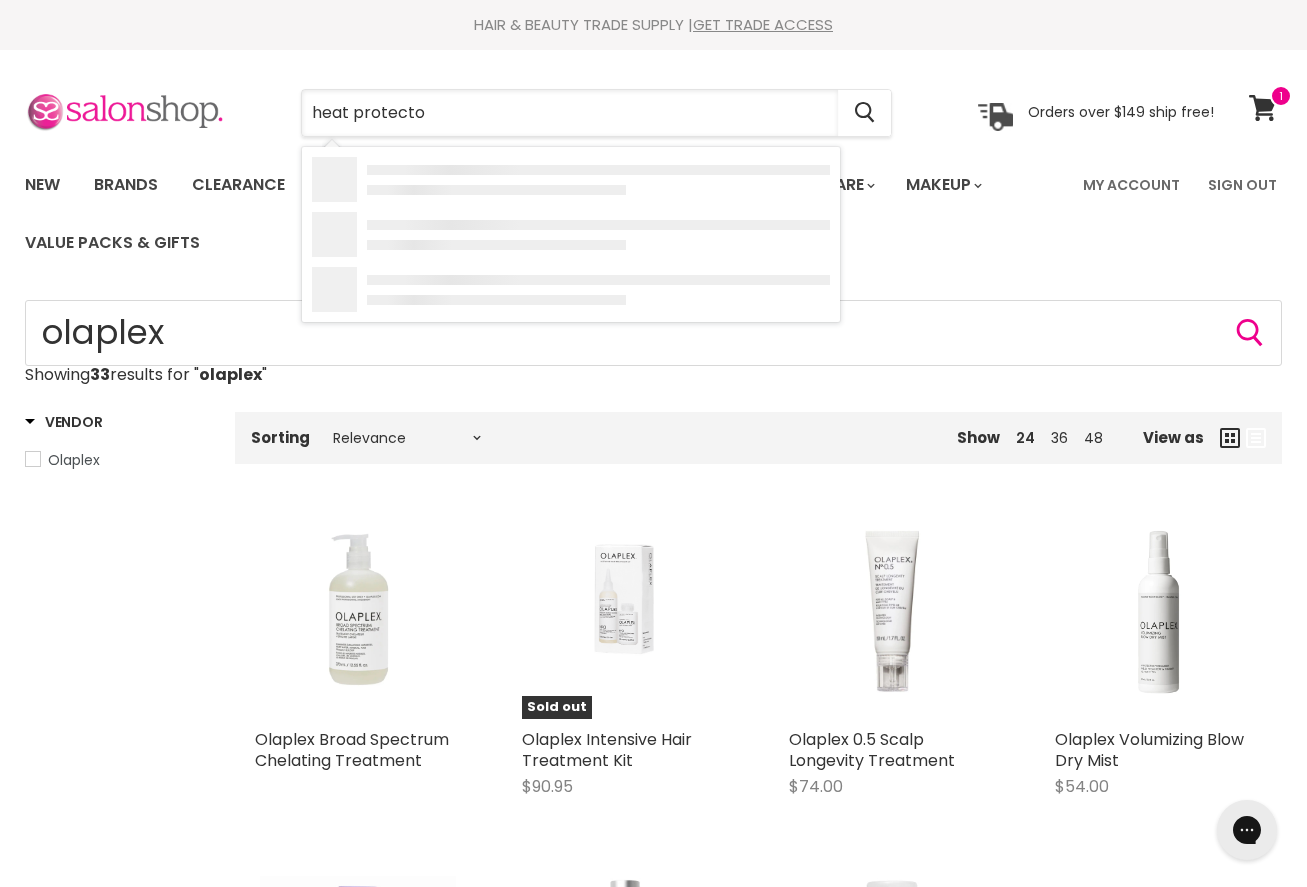 type on "heat protector" 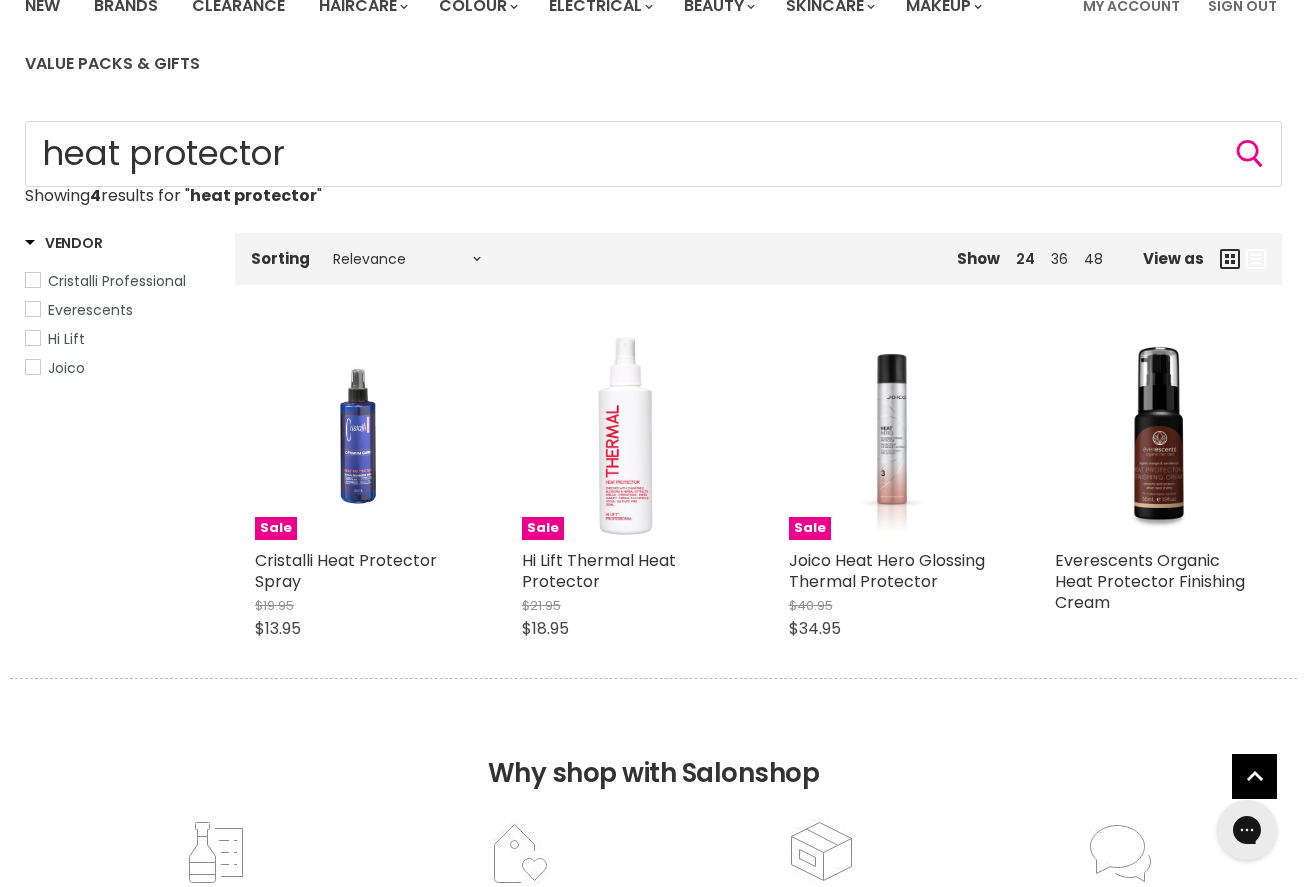 scroll, scrollTop: 180, scrollLeft: 0, axis: vertical 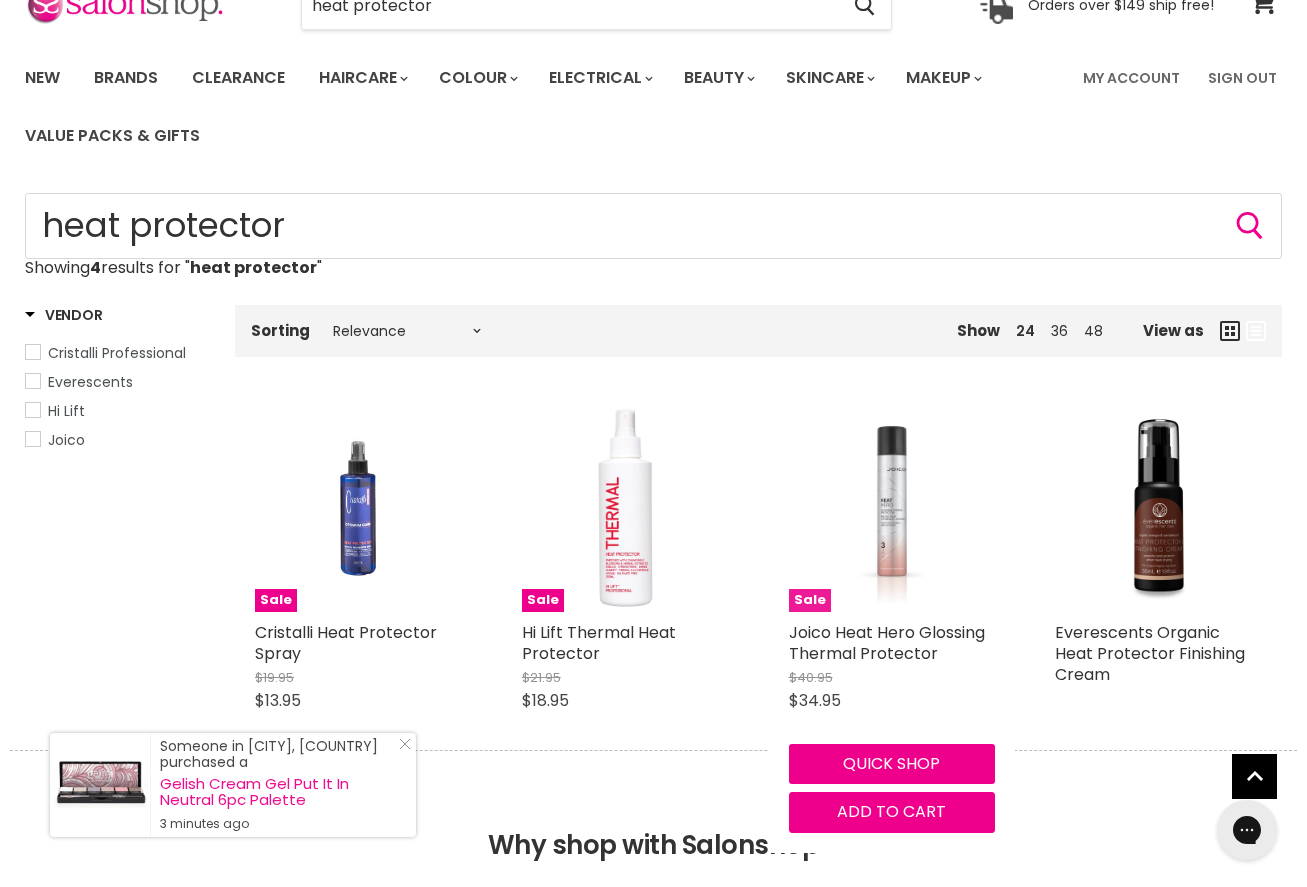 click at bounding box center (892, 508) 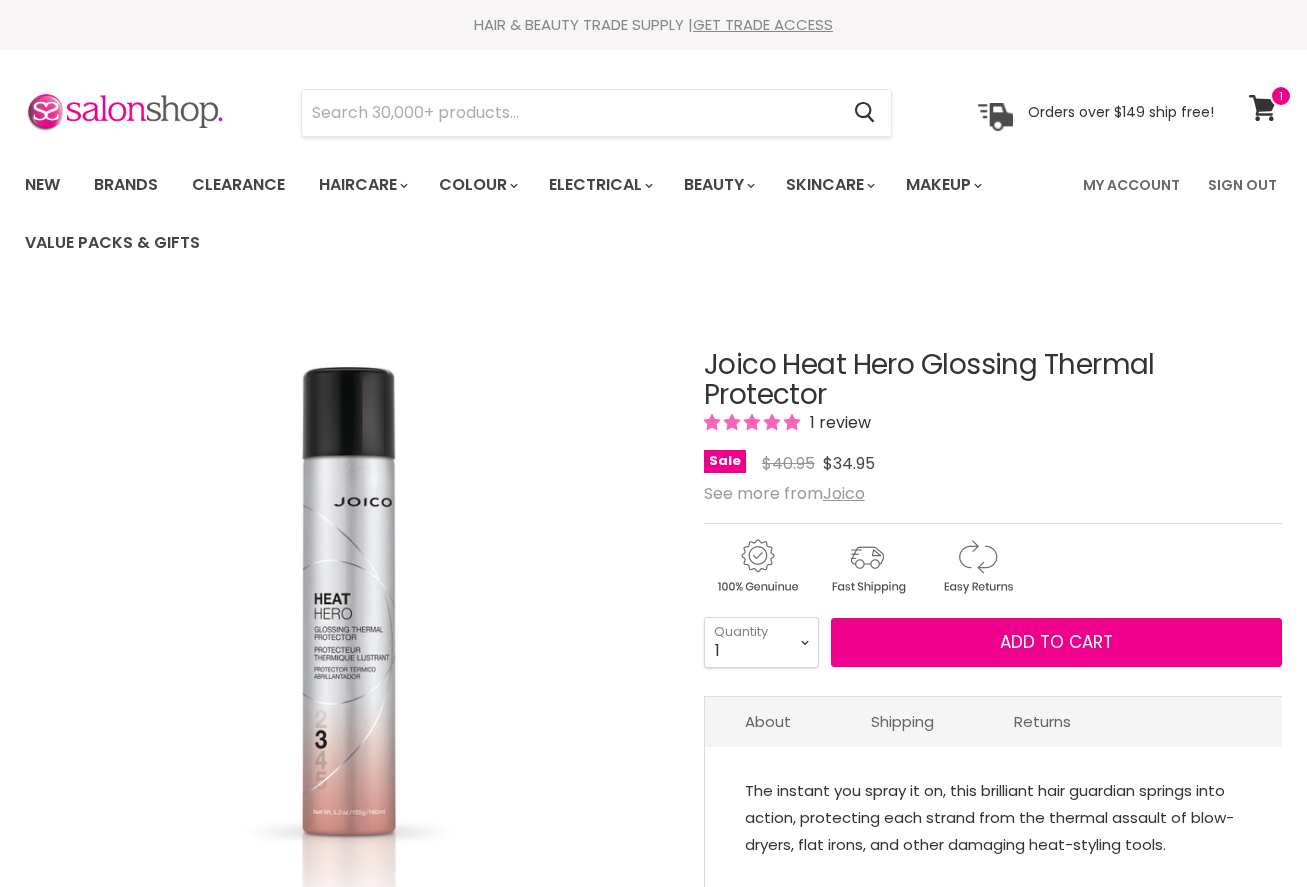 scroll, scrollTop: 0, scrollLeft: 0, axis: both 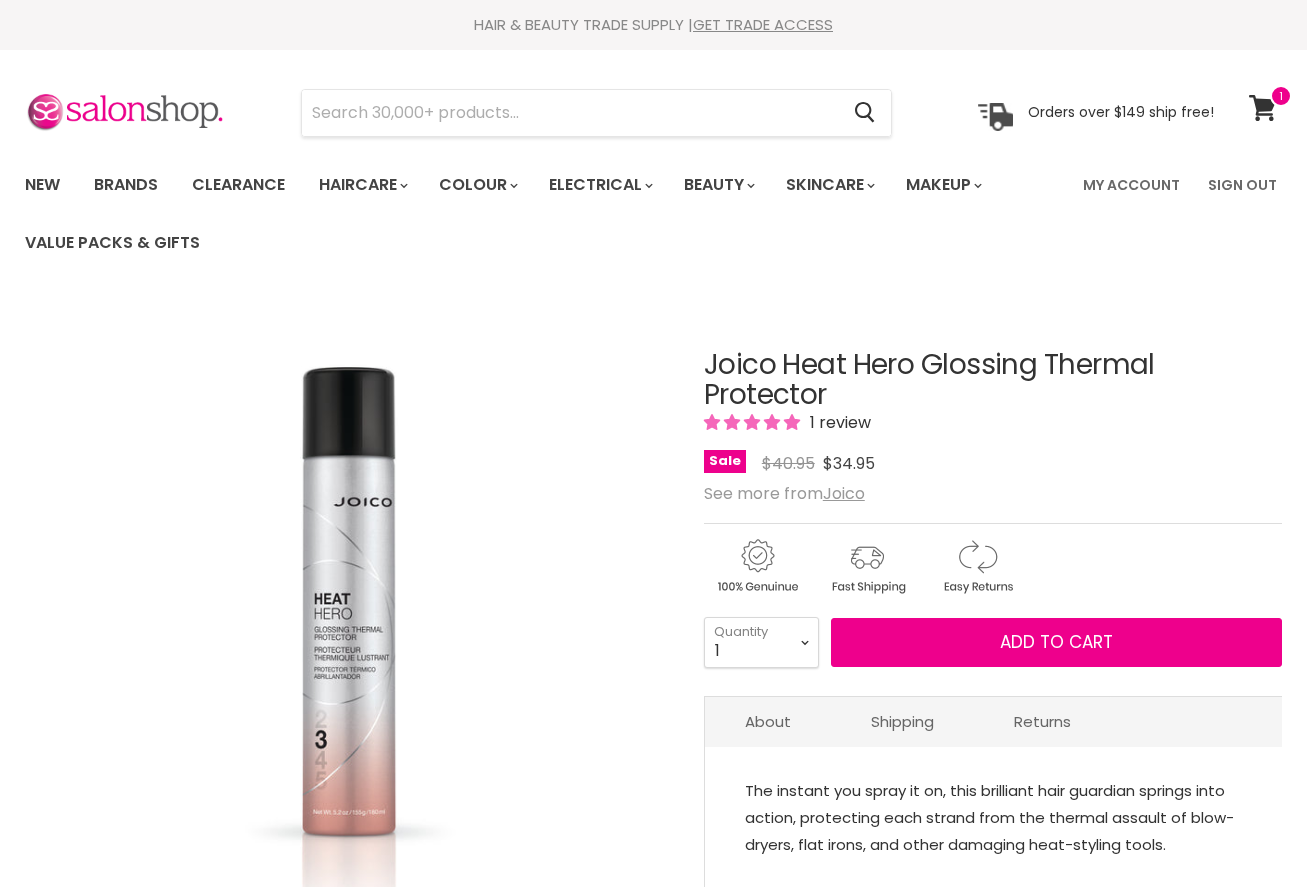 click on "1 review" at bounding box center [837, 422] 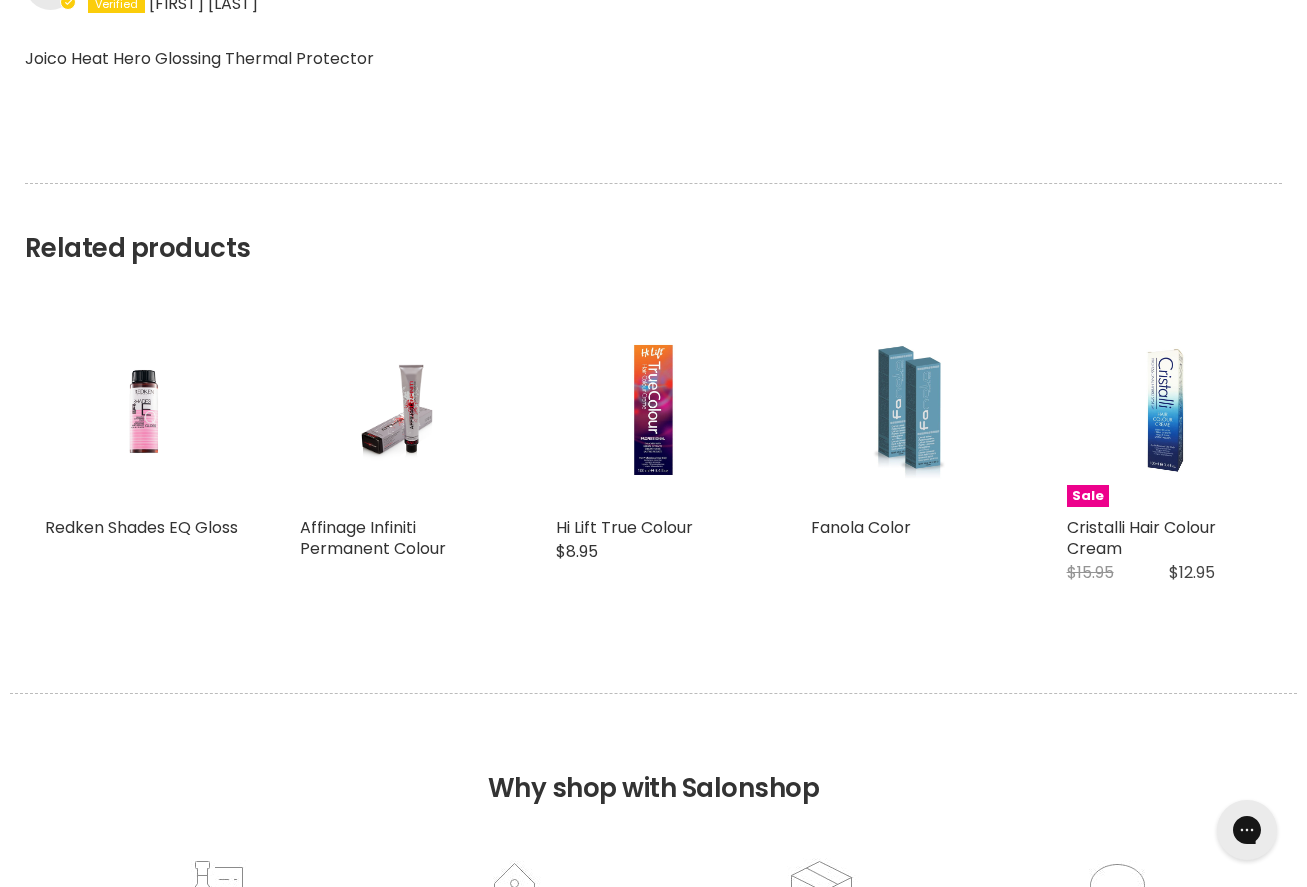 scroll, scrollTop: 1304, scrollLeft: 0, axis: vertical 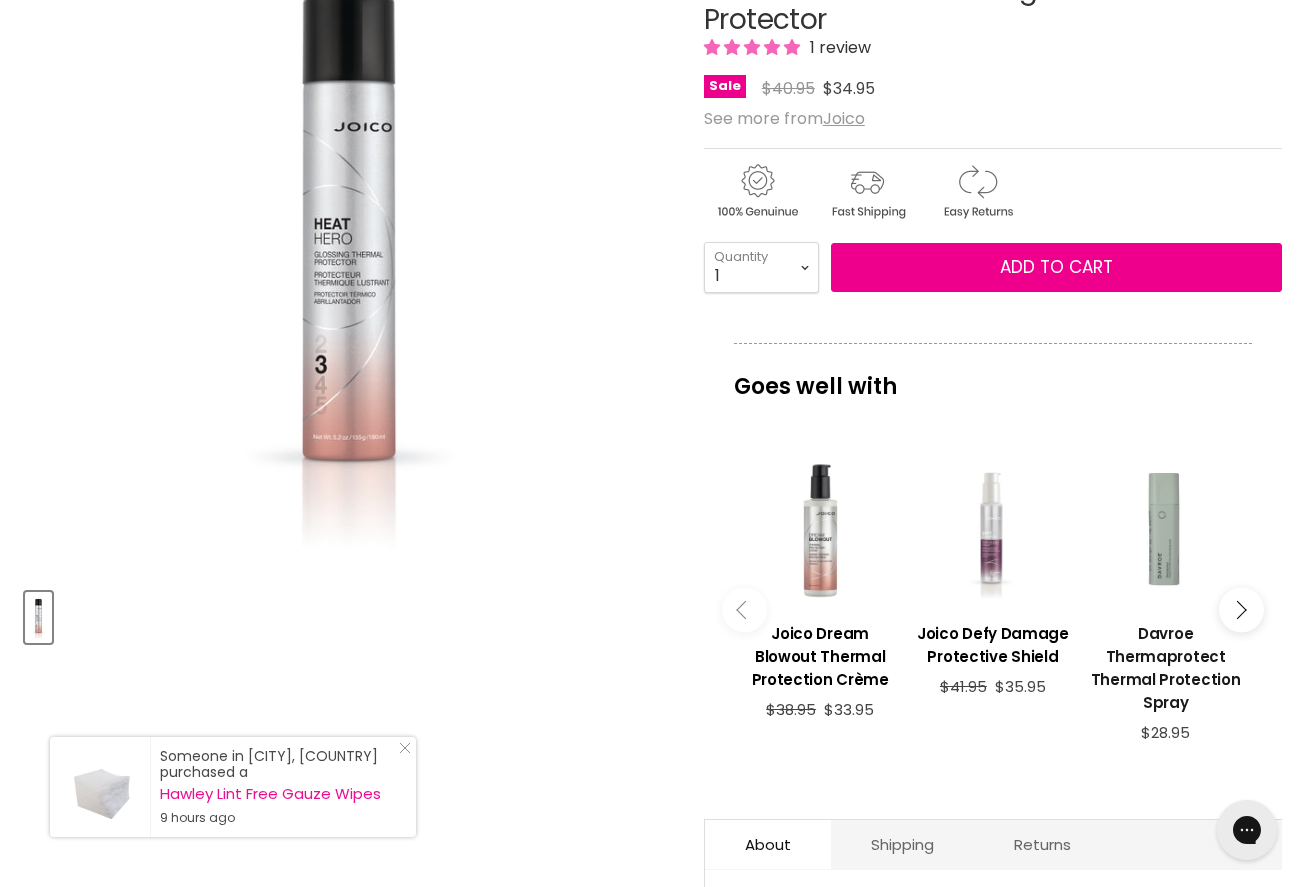 click on "Davroe Thermaprotect Thermal Protection Spray" at bounding box center (1165, 668) 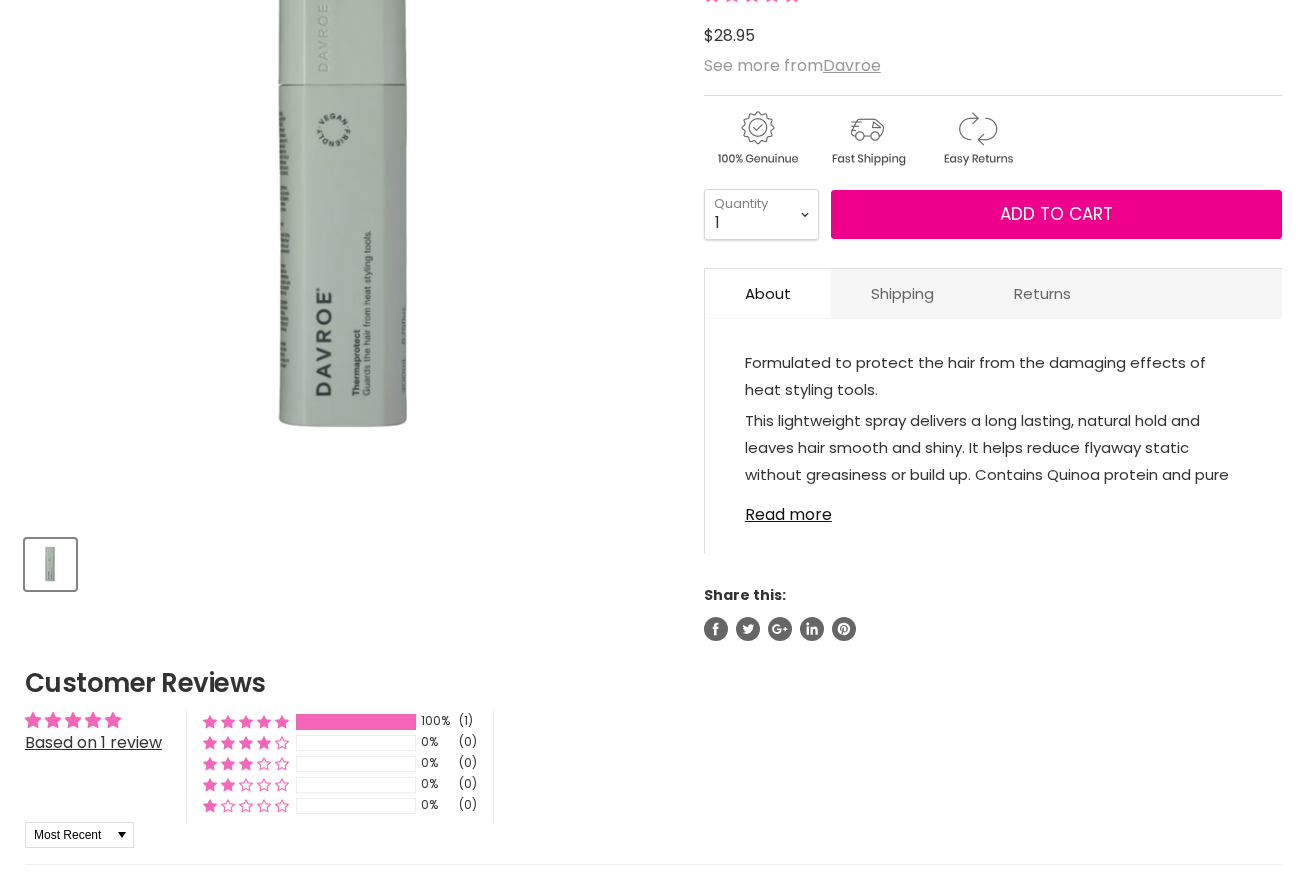 scroll, scrollTop: 682, scrollLeft: 0, axis: vertical 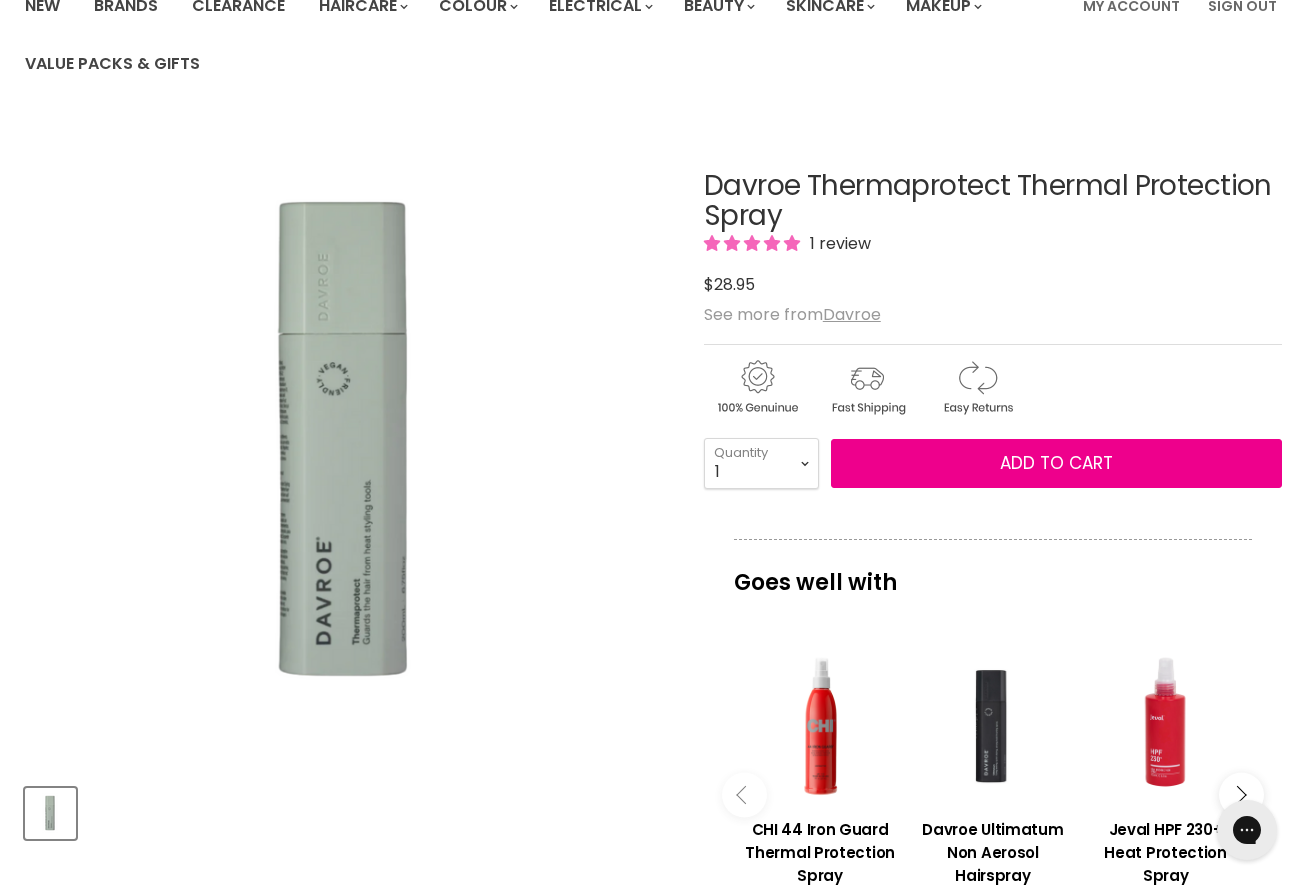 drag, startPoint x: 709, startPoint y: 182, endPoint x: 782, endPoint y: 217, distance: 80.95678 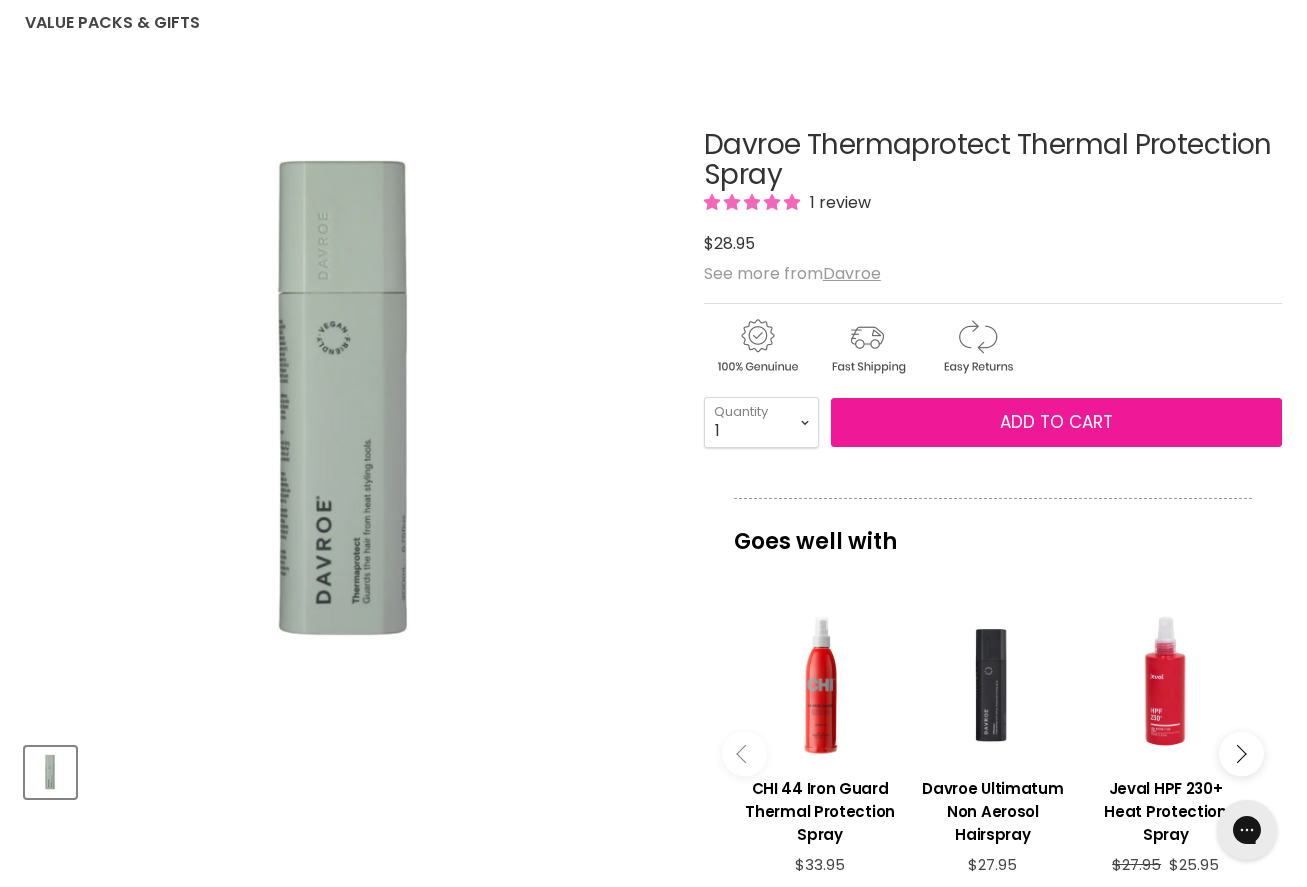click on "Add to cart" at bounding box center [1056, 423] 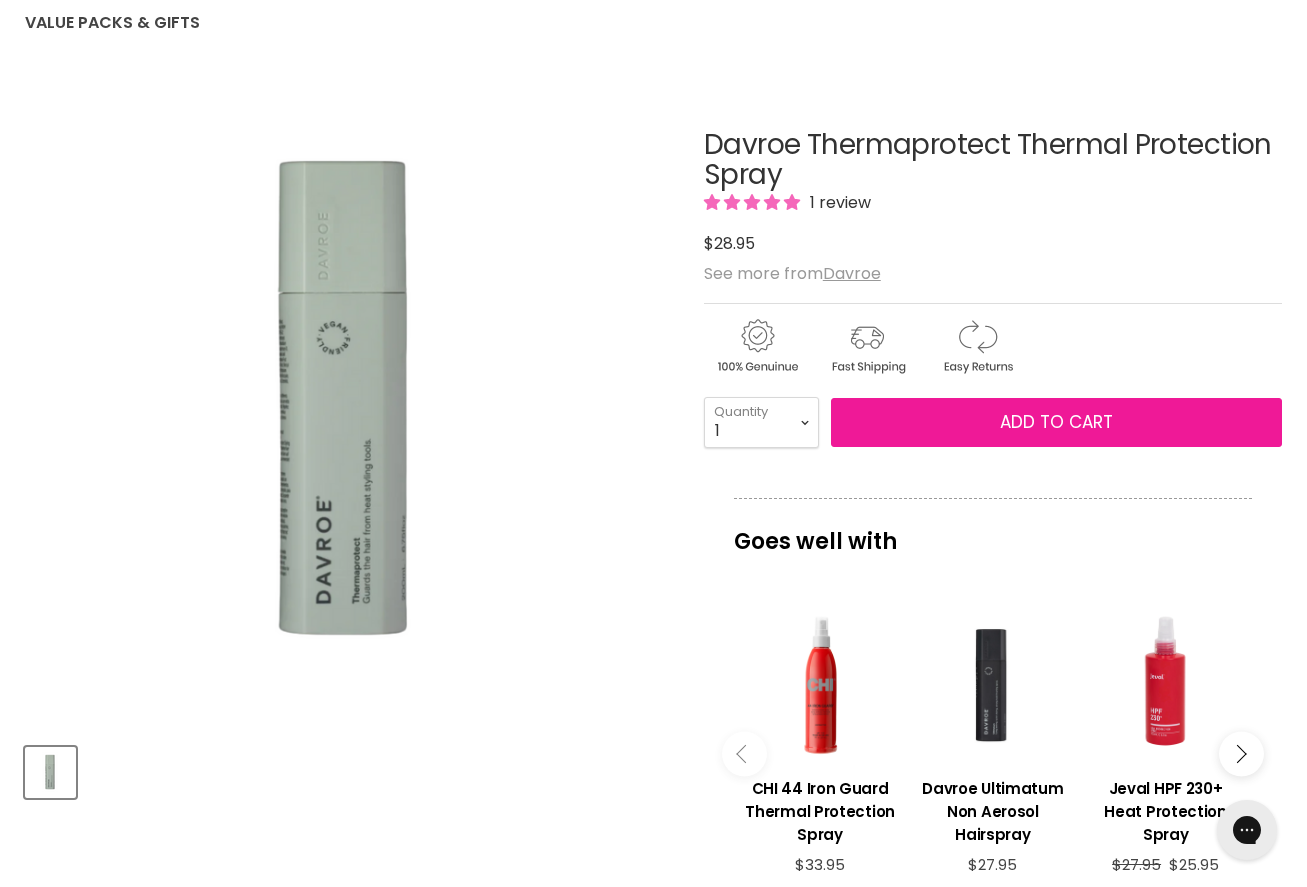 click on "Add to cart" at bounding box center (1056, 422) 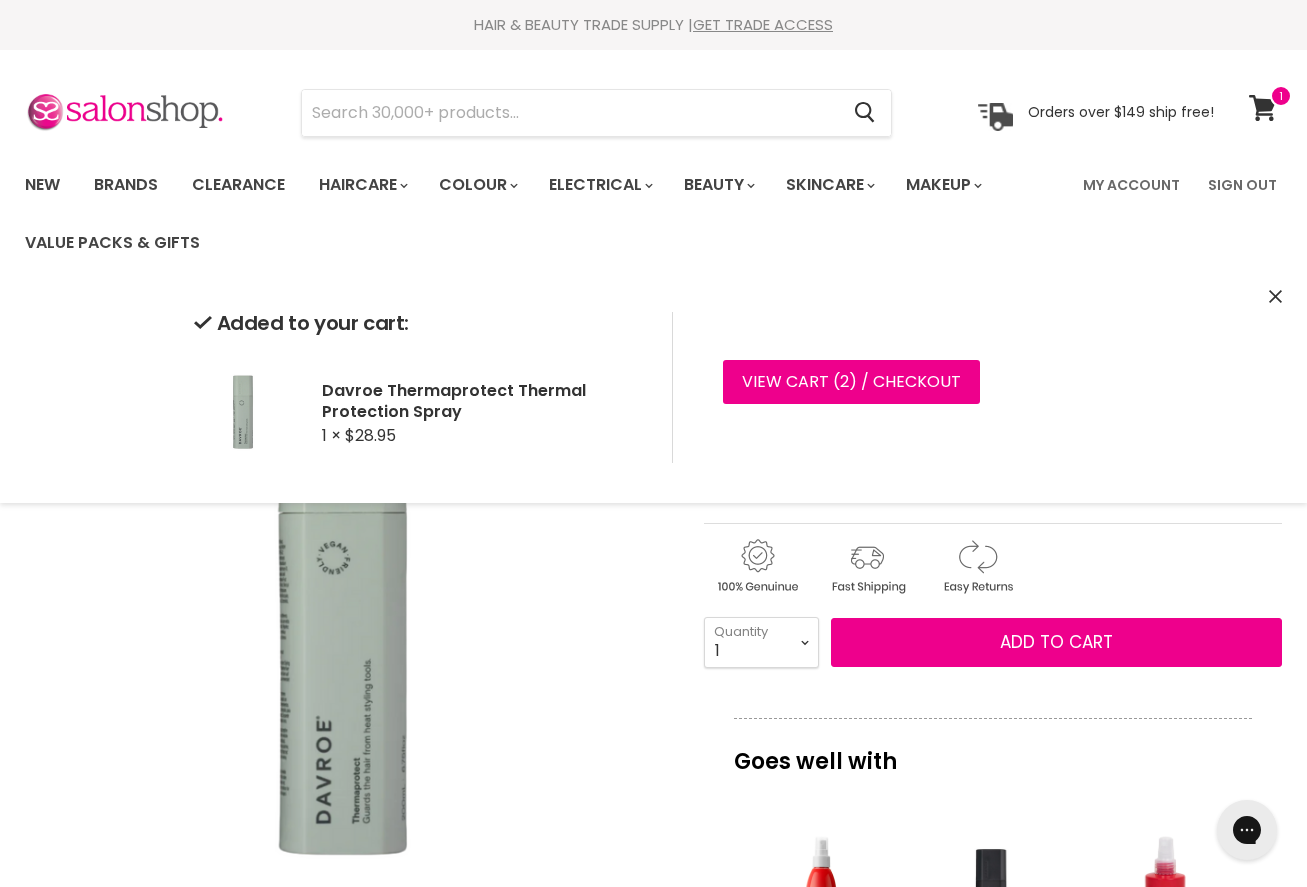 scroll, scrollTop: 0, scrollLeft: 0, axis: both 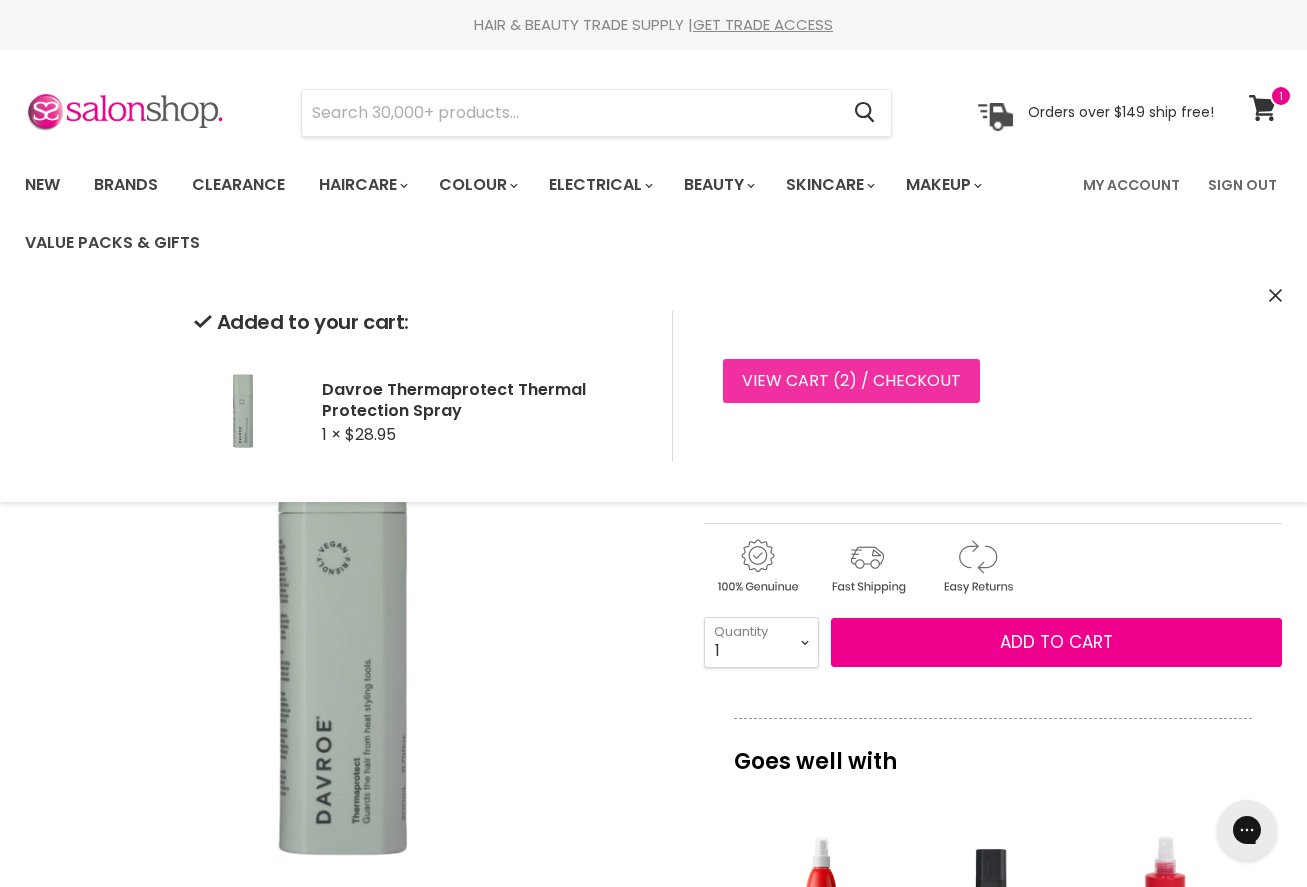 click on "View cart ( 2 )  /  Checkout" at bounding box center (851, 381) 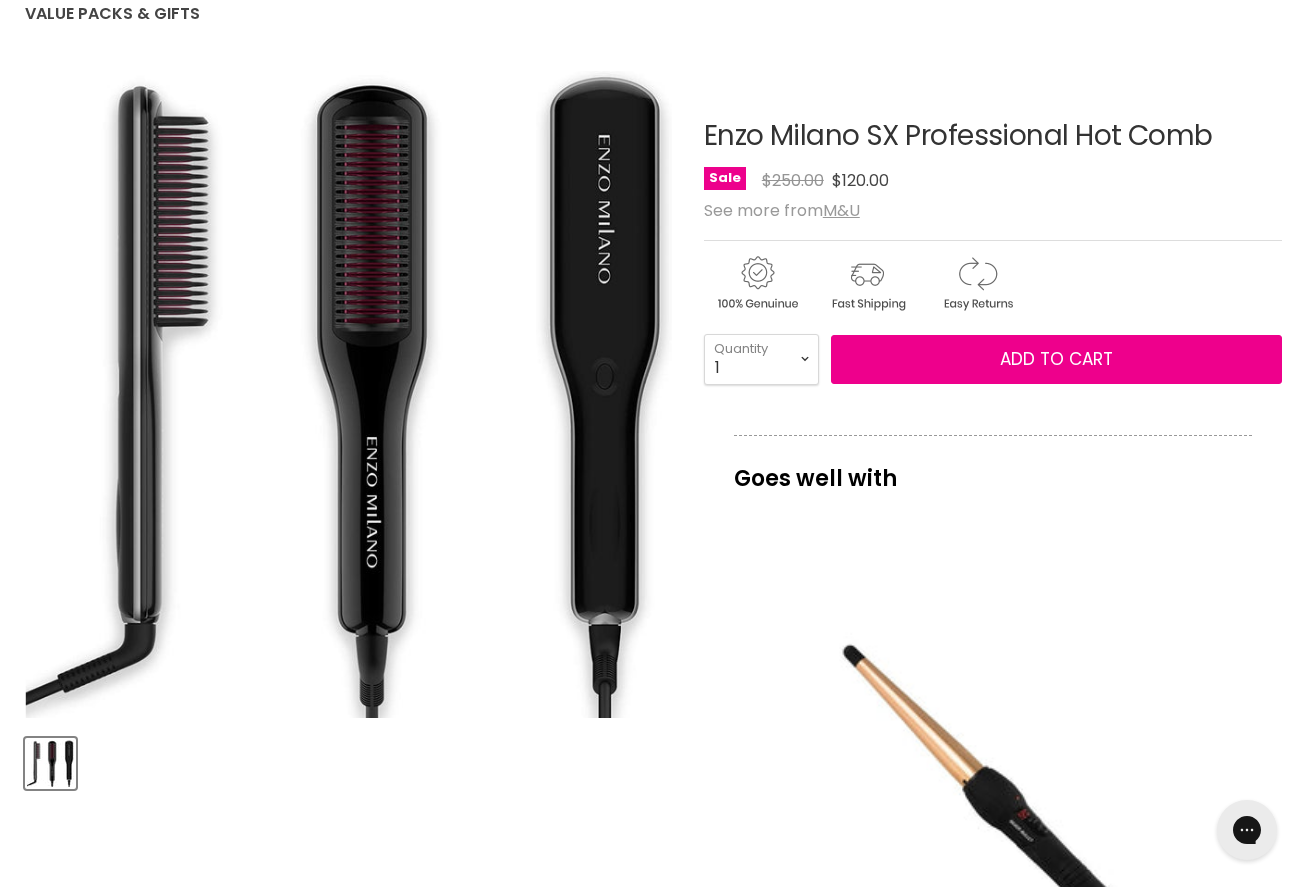 scroll, scrollTop: 0, scrollLeft: 0, axis: both 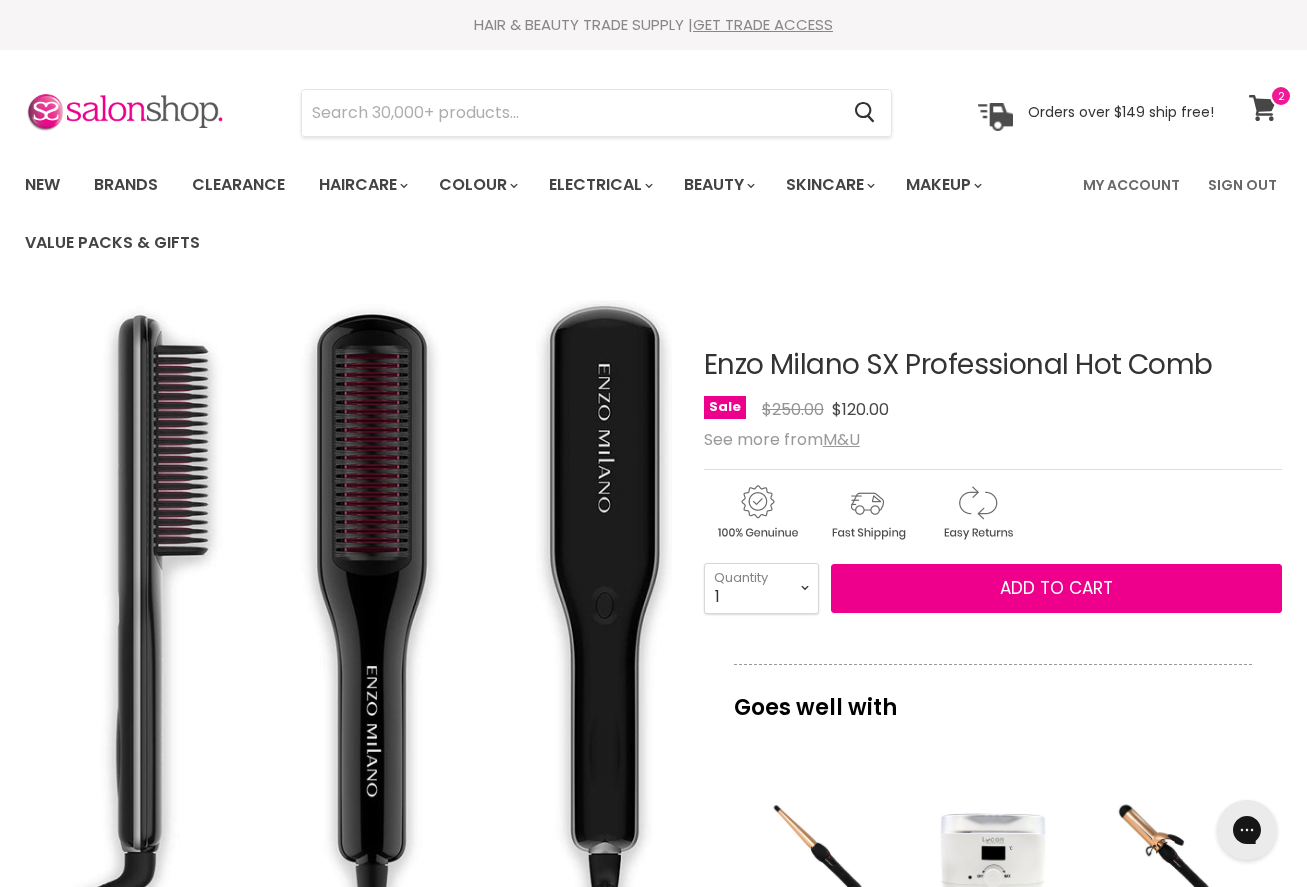 click at bounding box center [1281, 96] 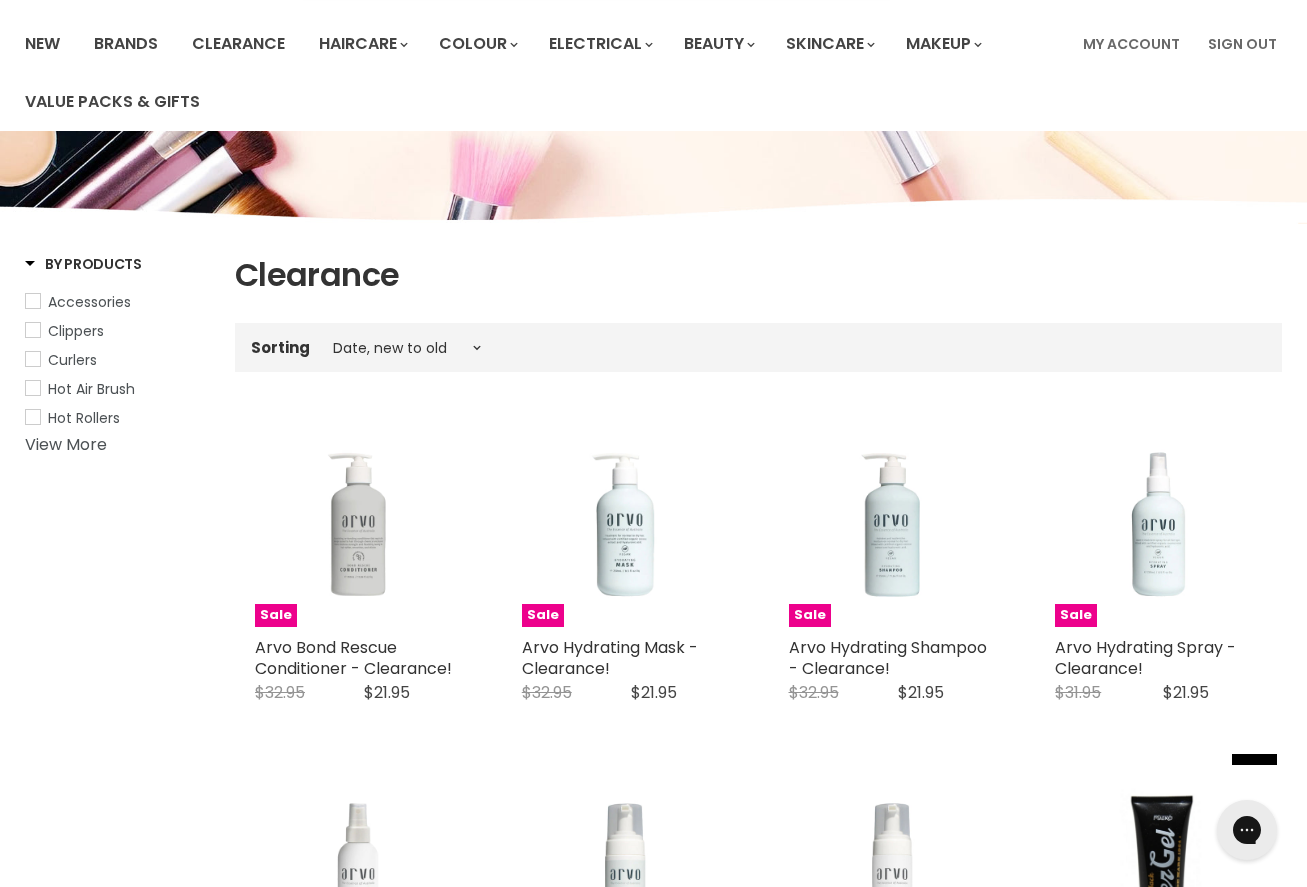 scroll, scrollTop: 0, scrollLeft: 0, axis: both 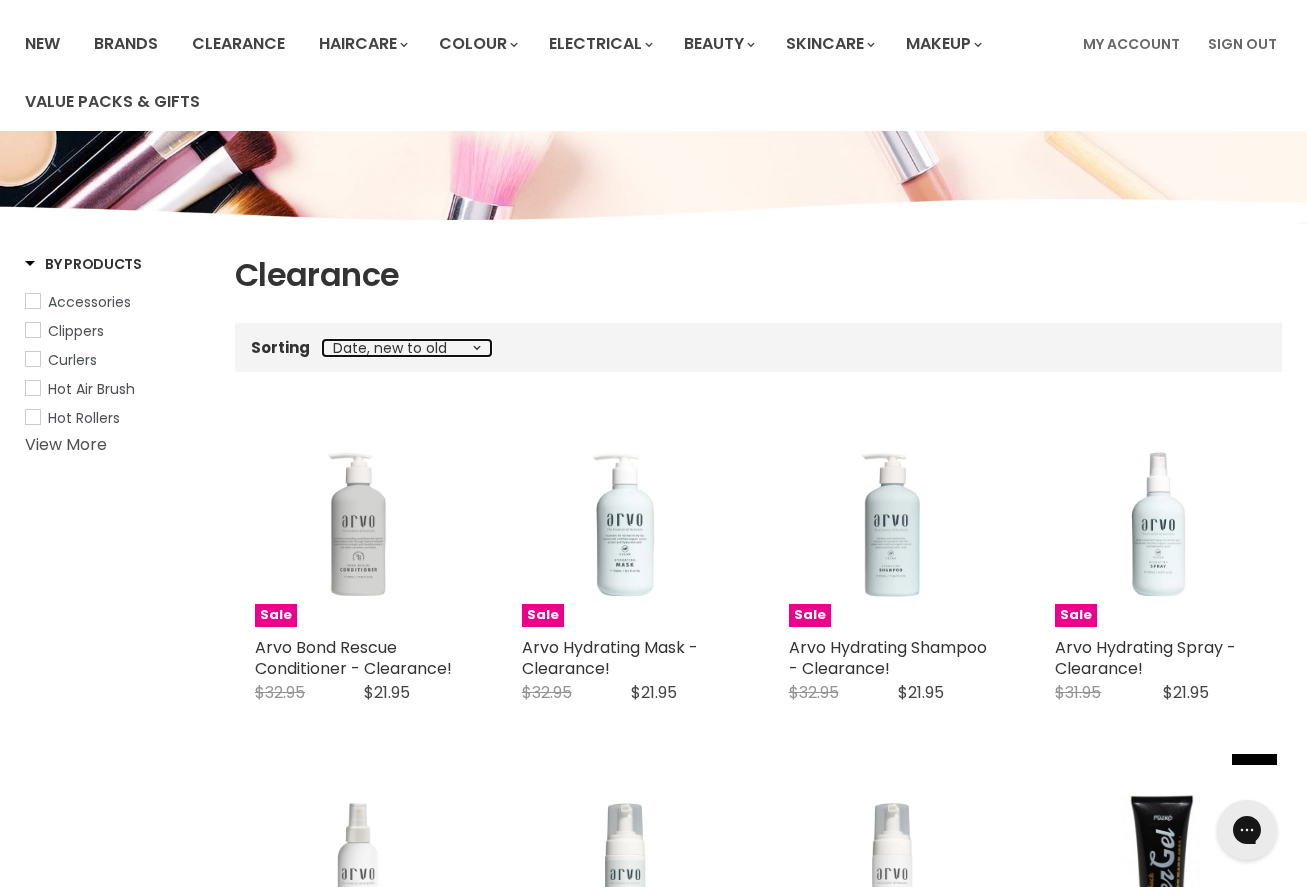 select on "price-ascending" 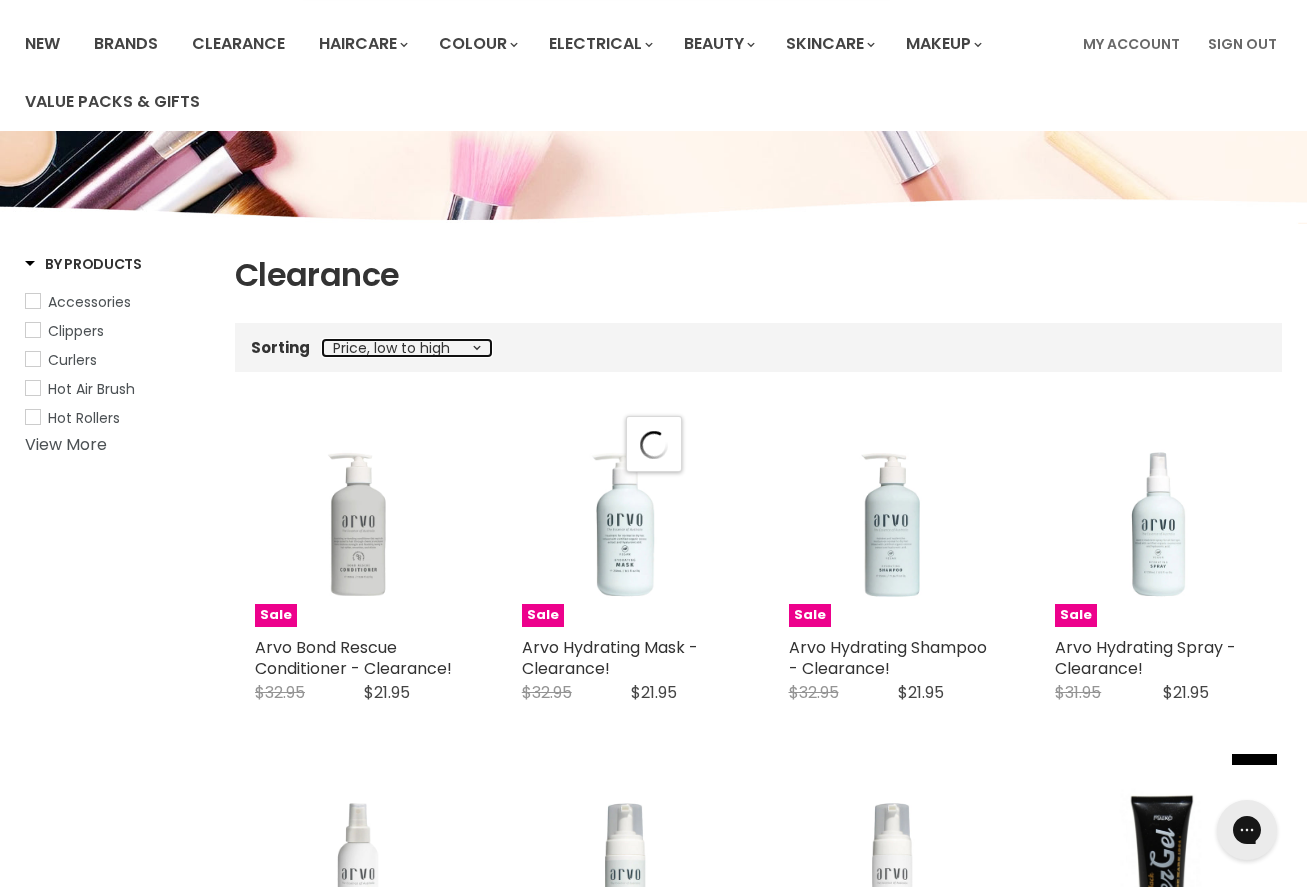 select on "price-ascending" 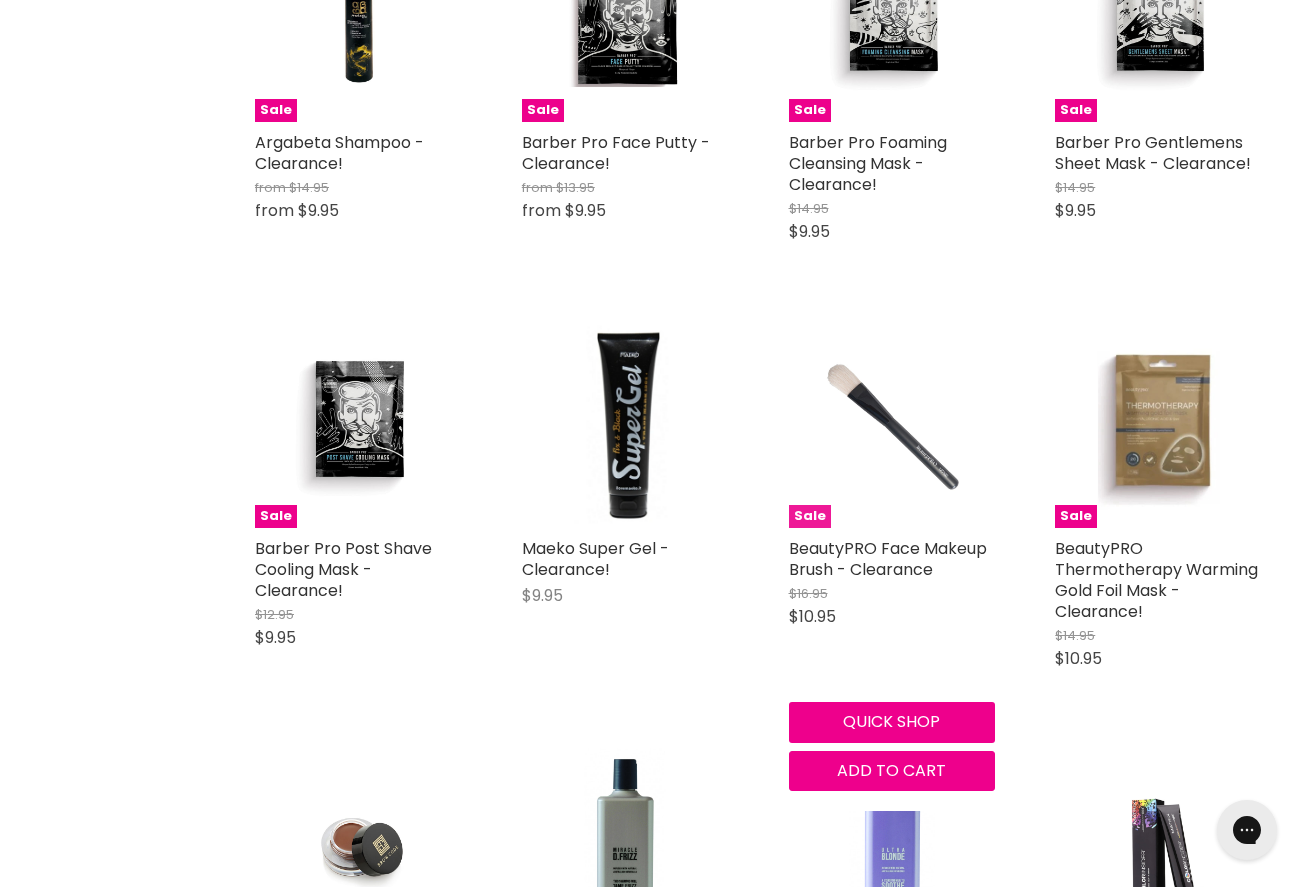 scroll, scrollTop: 3874, scrollLeft: 0, axis: vertical 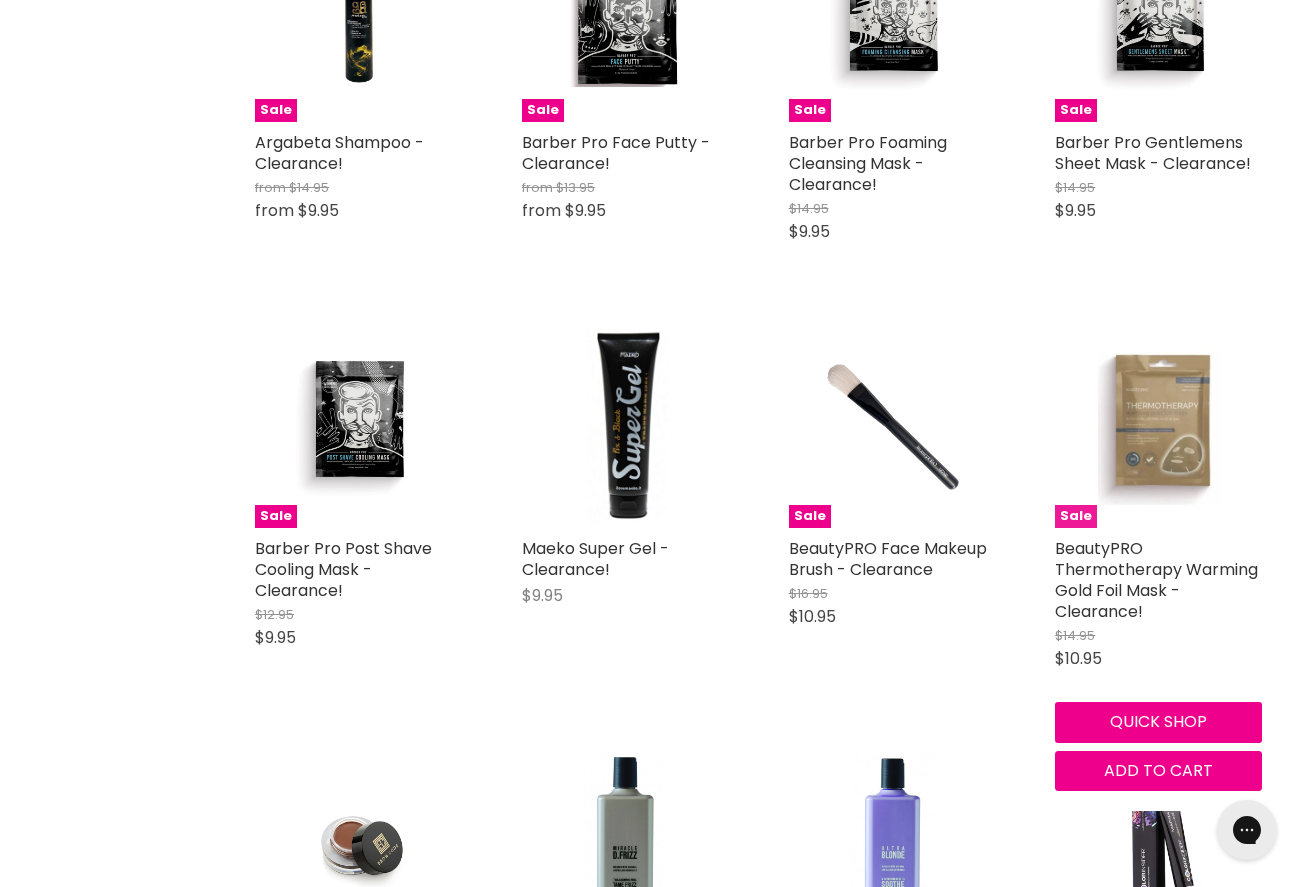 click at bounding box center [1159, 424] 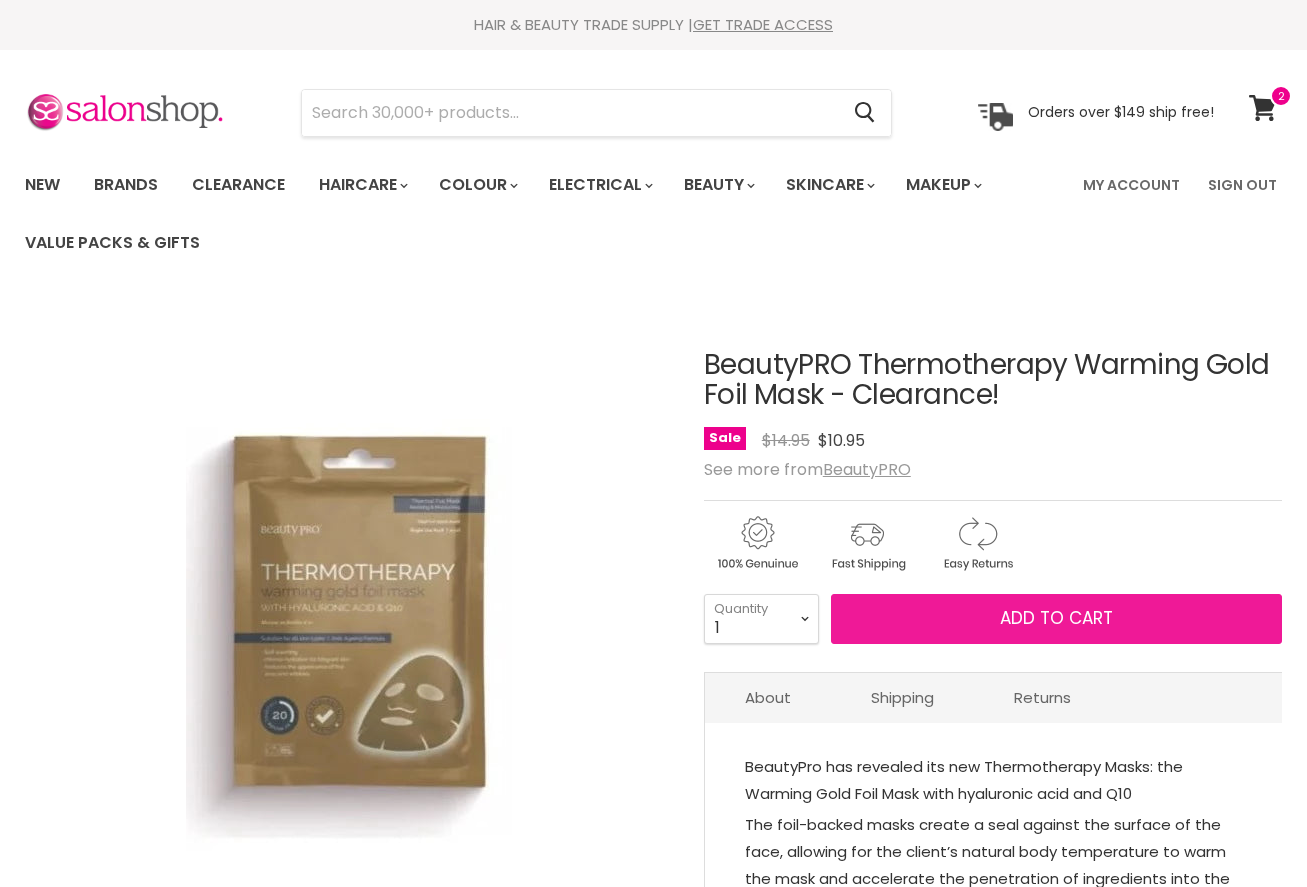 scroll, scrollTop: 0, scrollLeft: 0, axis: both 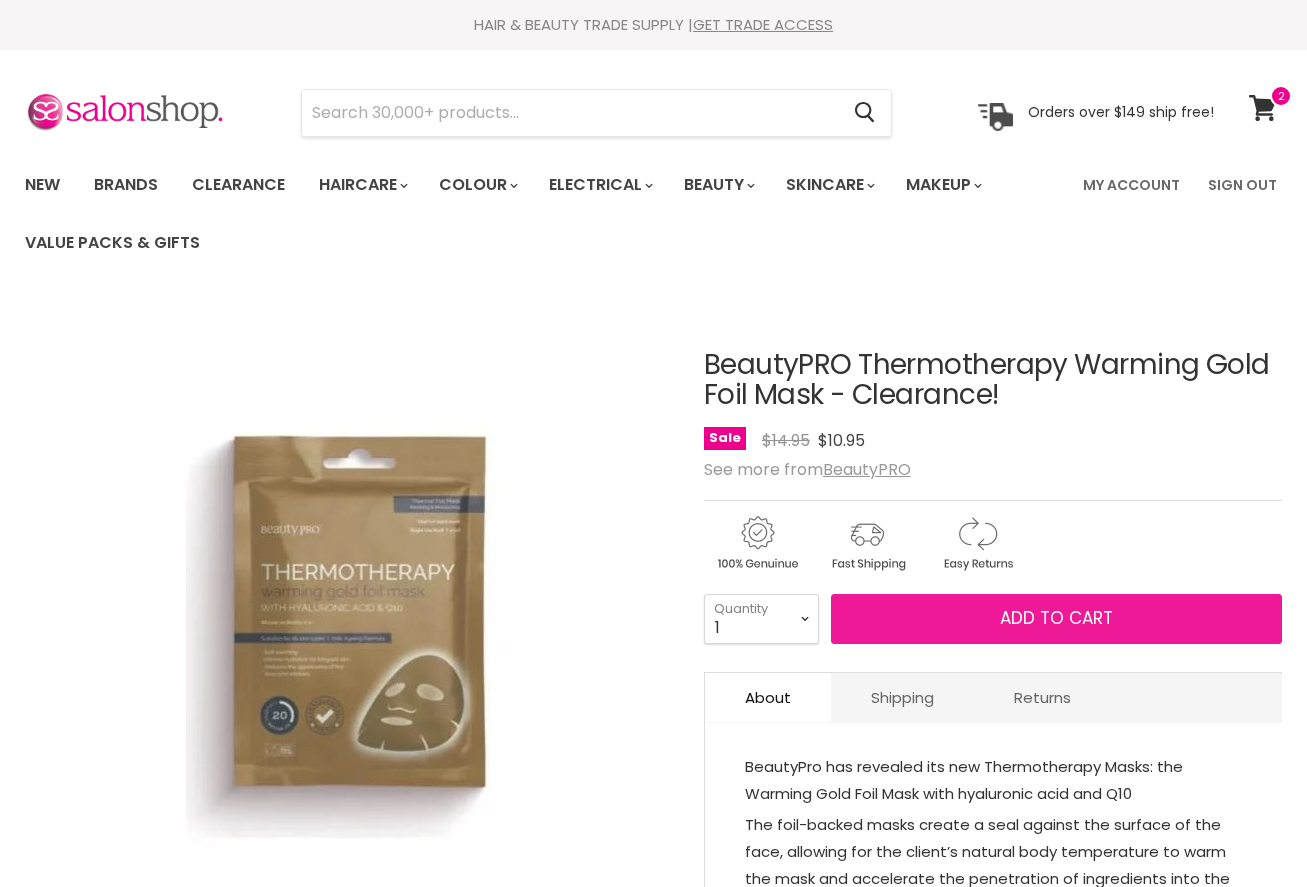 click on "Add to cart" at bounding box center (1056, 619) 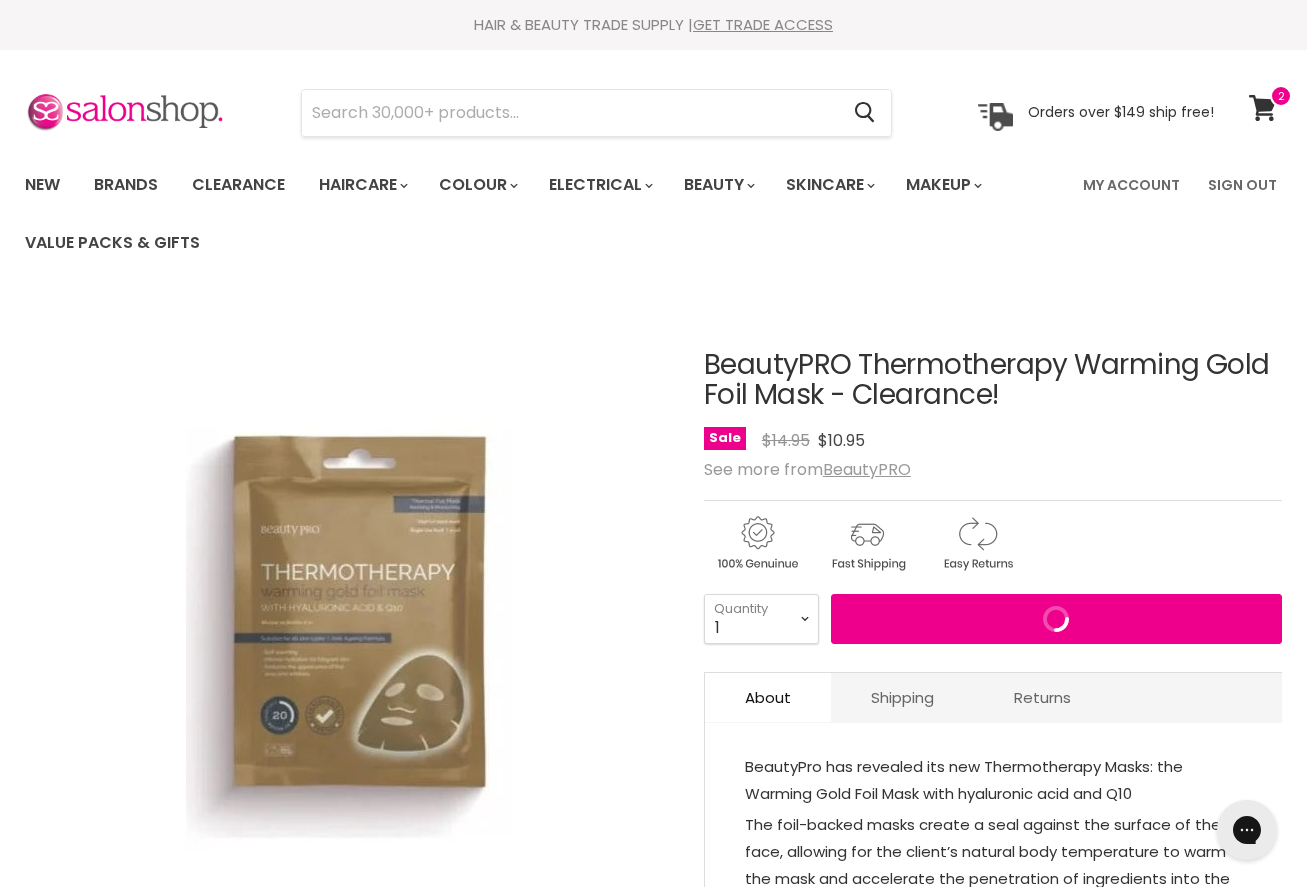 scroll, scrollTop: 0, scrollLeft: 0, axis: both 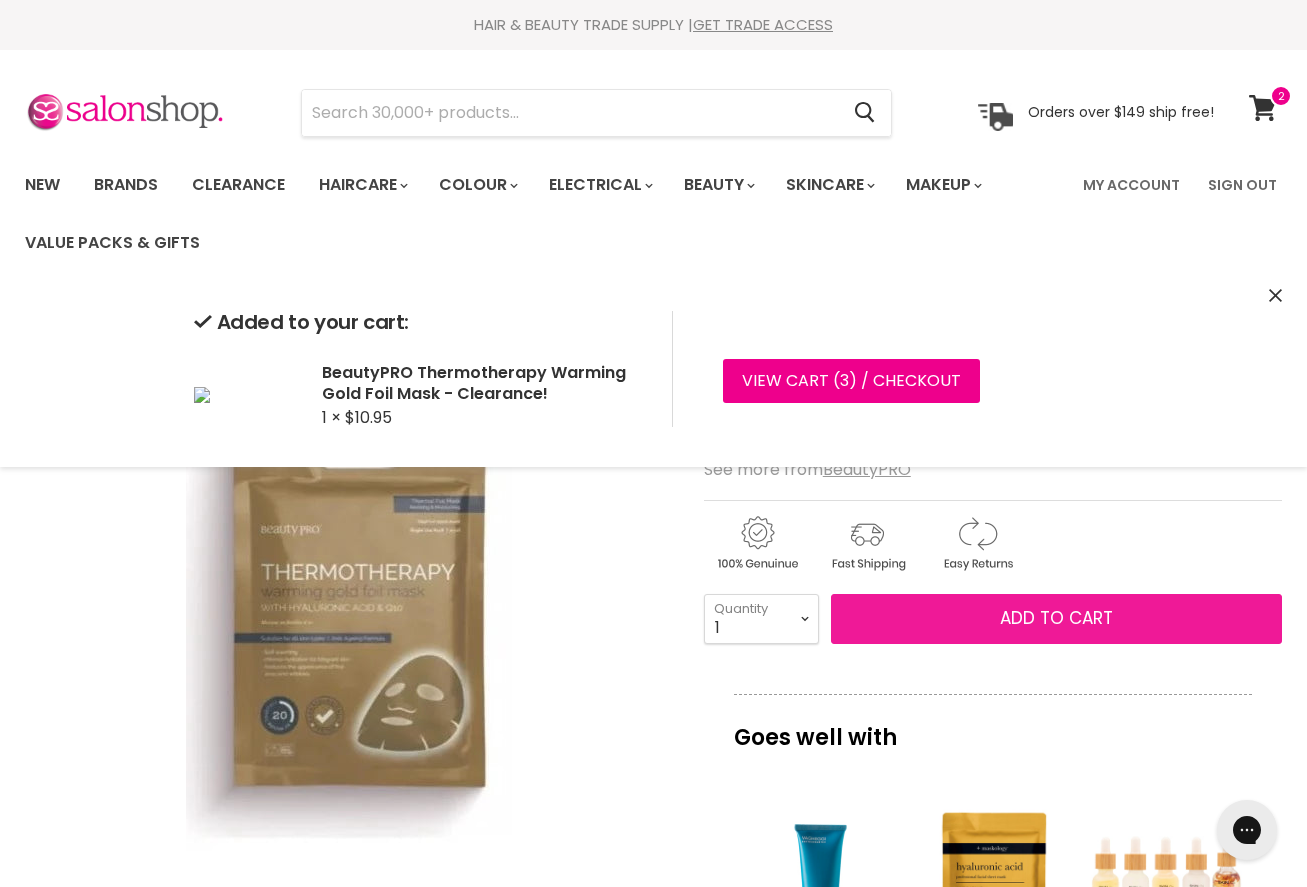 click on "Add to cart" at bounding box center (1056, 618) 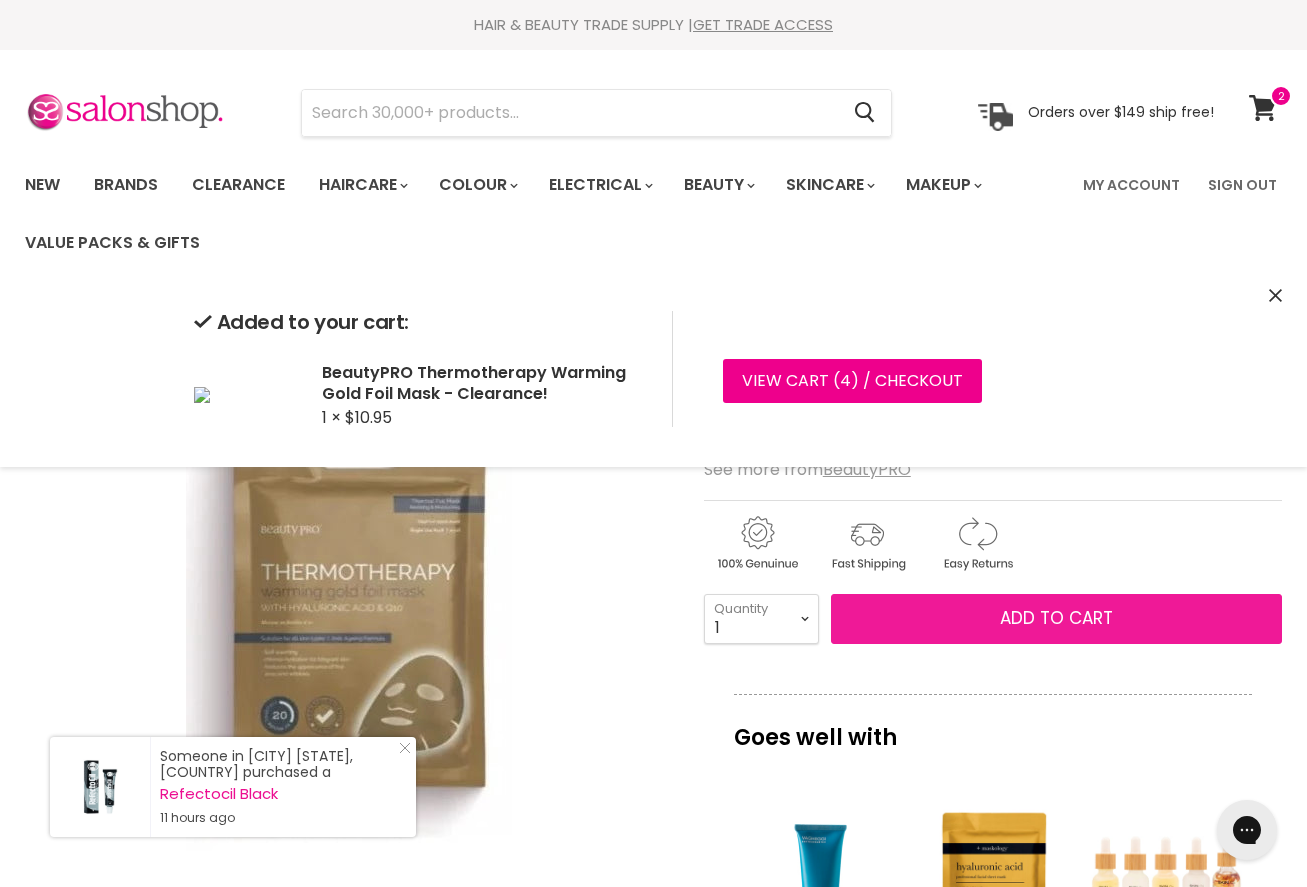 click on "Add to cart" at bounding box center [1056, 618] 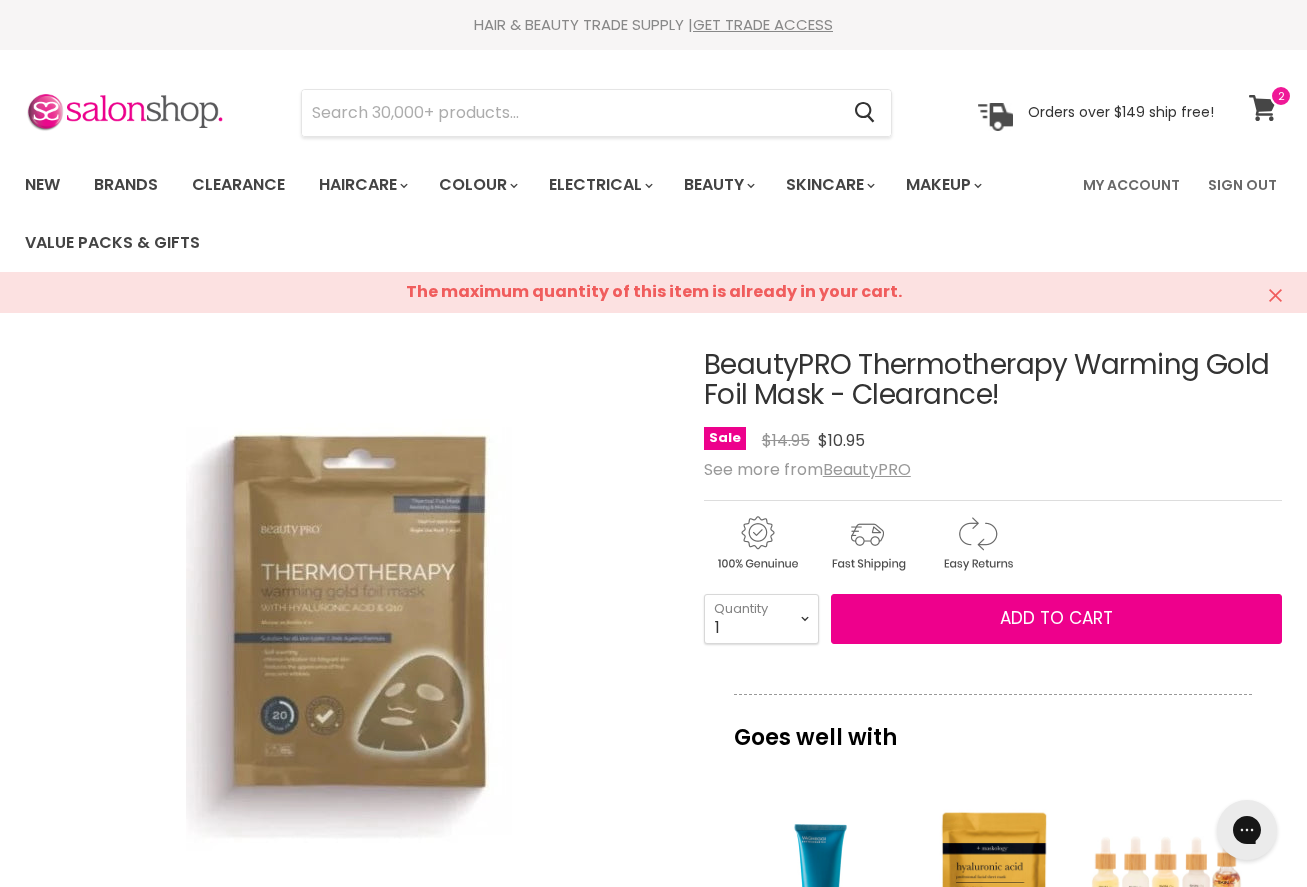 click 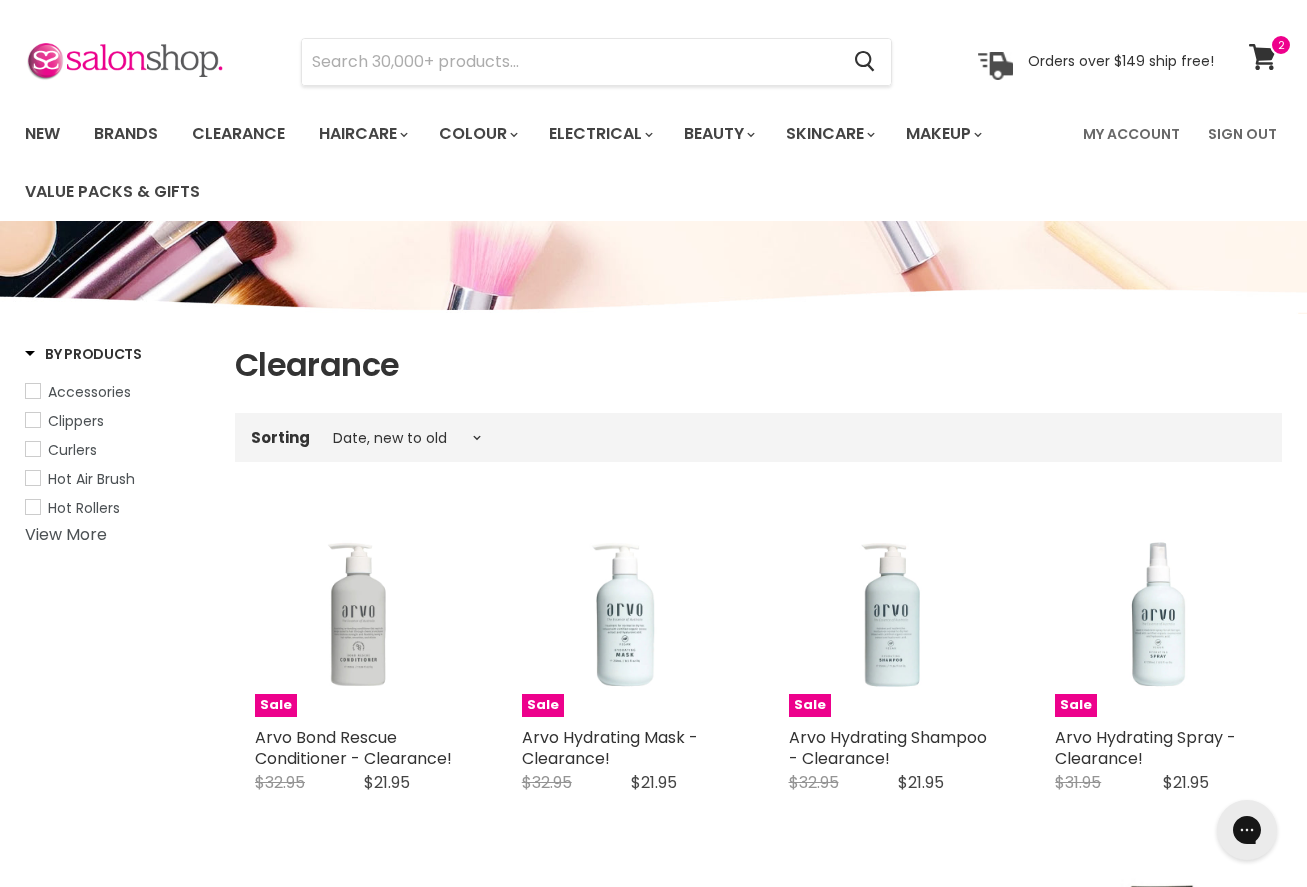 scroll, scrollTop: 0, scrollLeft: 0, axis: both 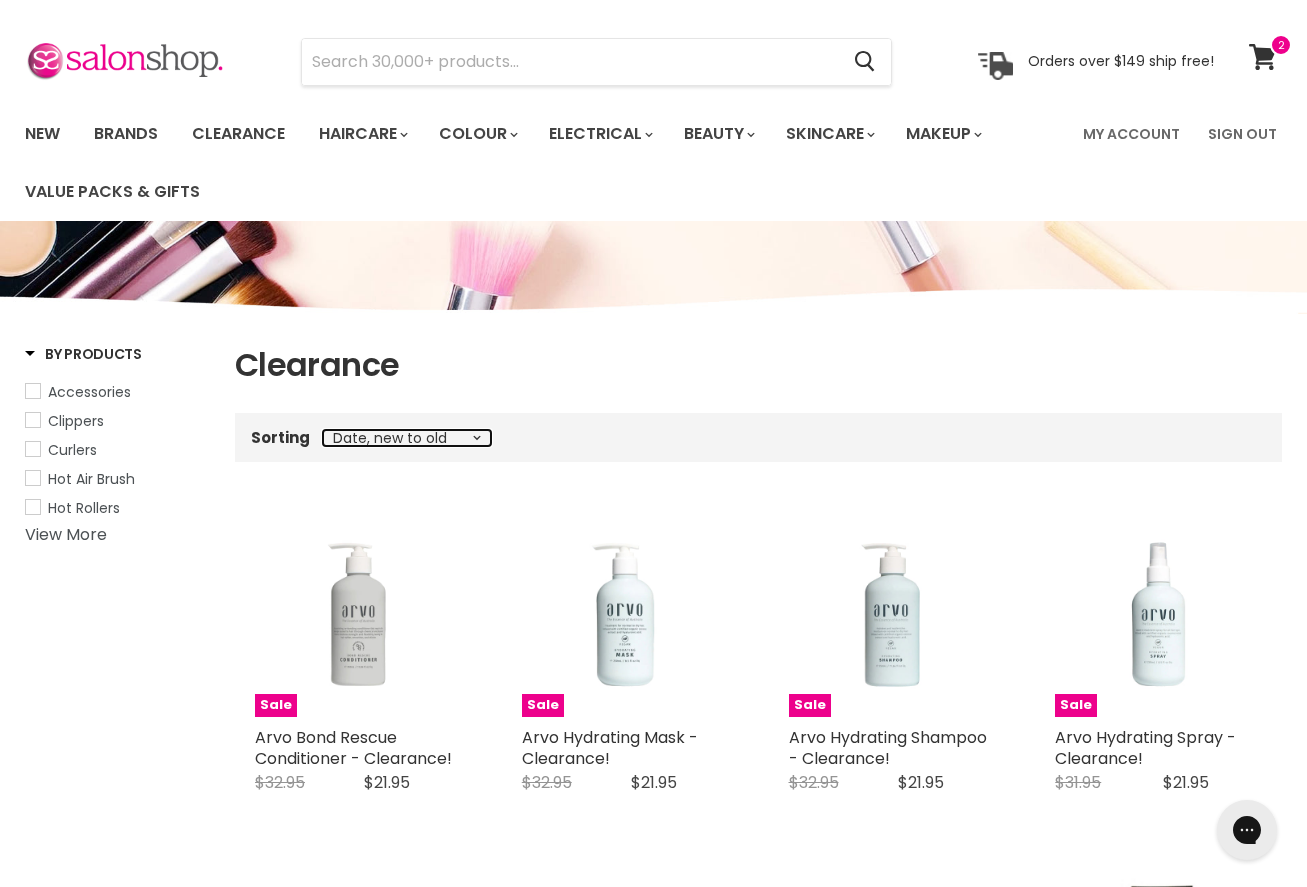 select on "price-ascending" 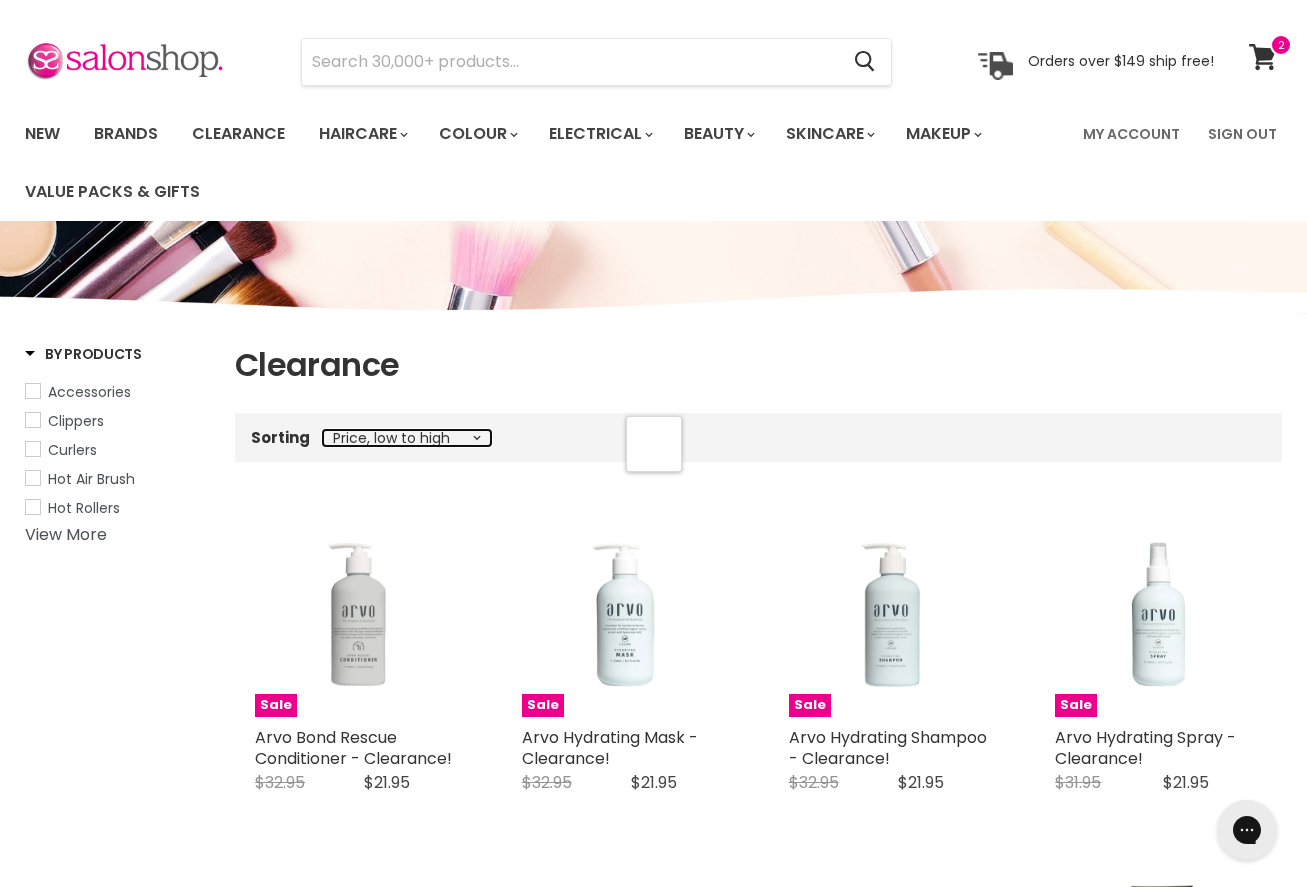 select on "price-ascending" 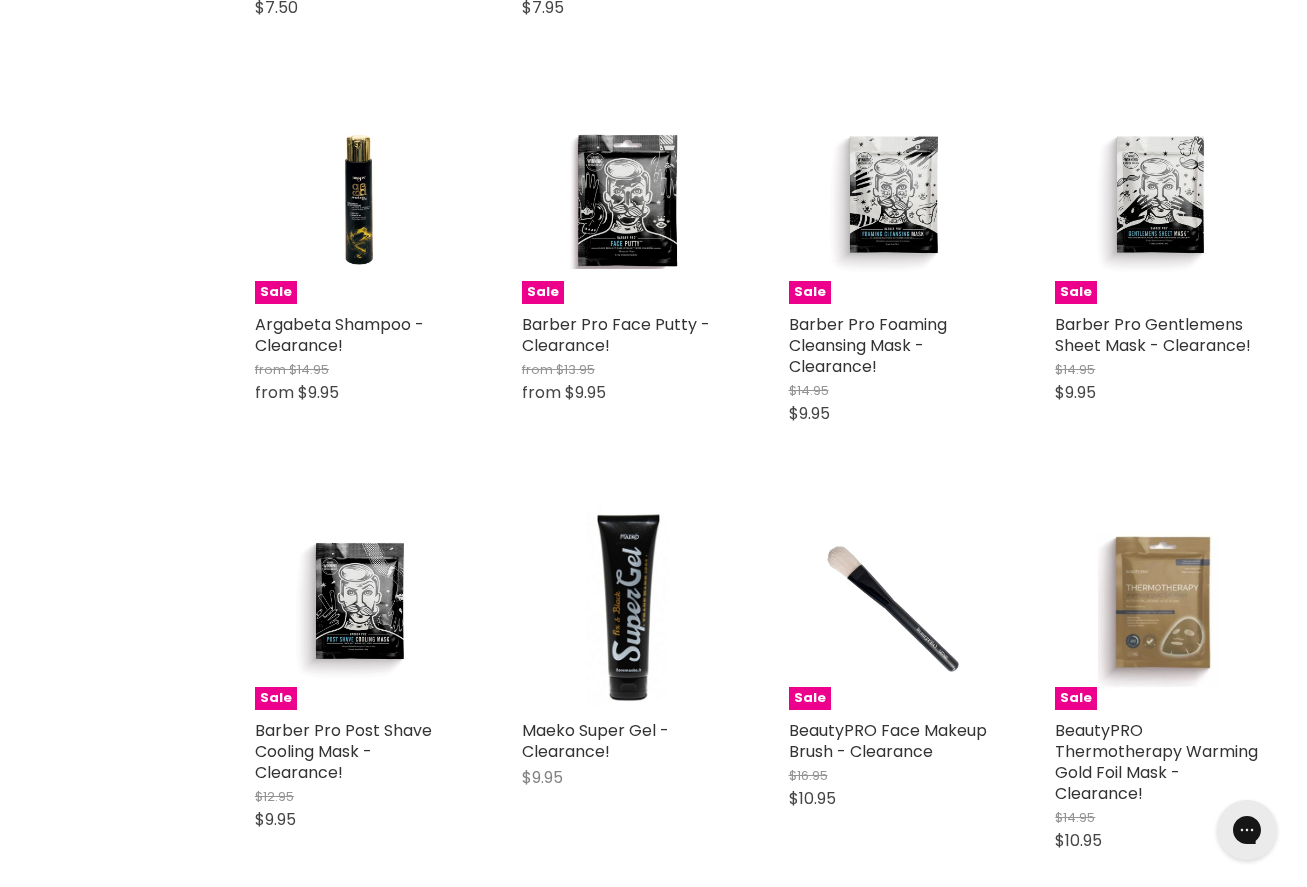 scroll, scrollTop: 3694, scrollLeft: 0, axis: vertical 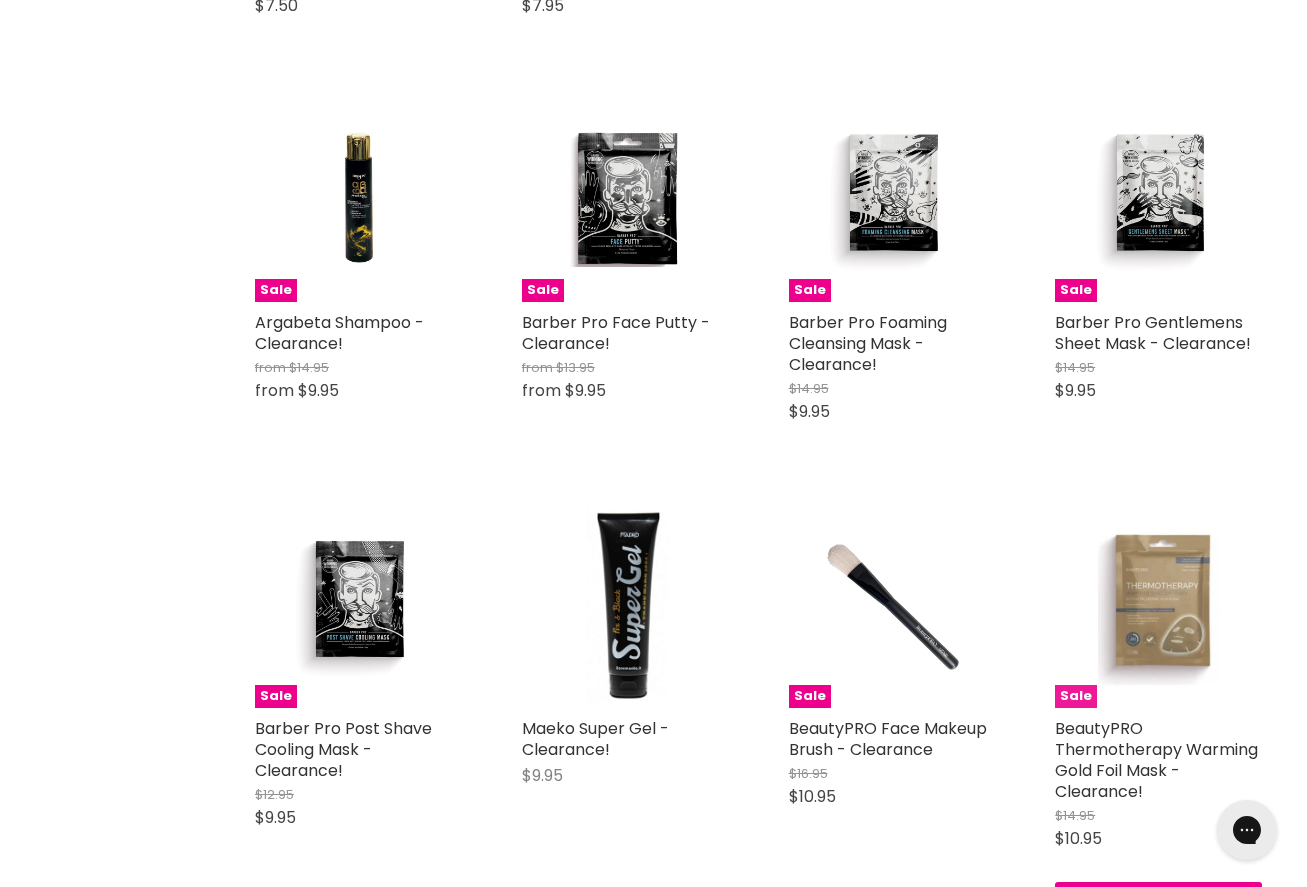 click at bounding box center (1159, 604) 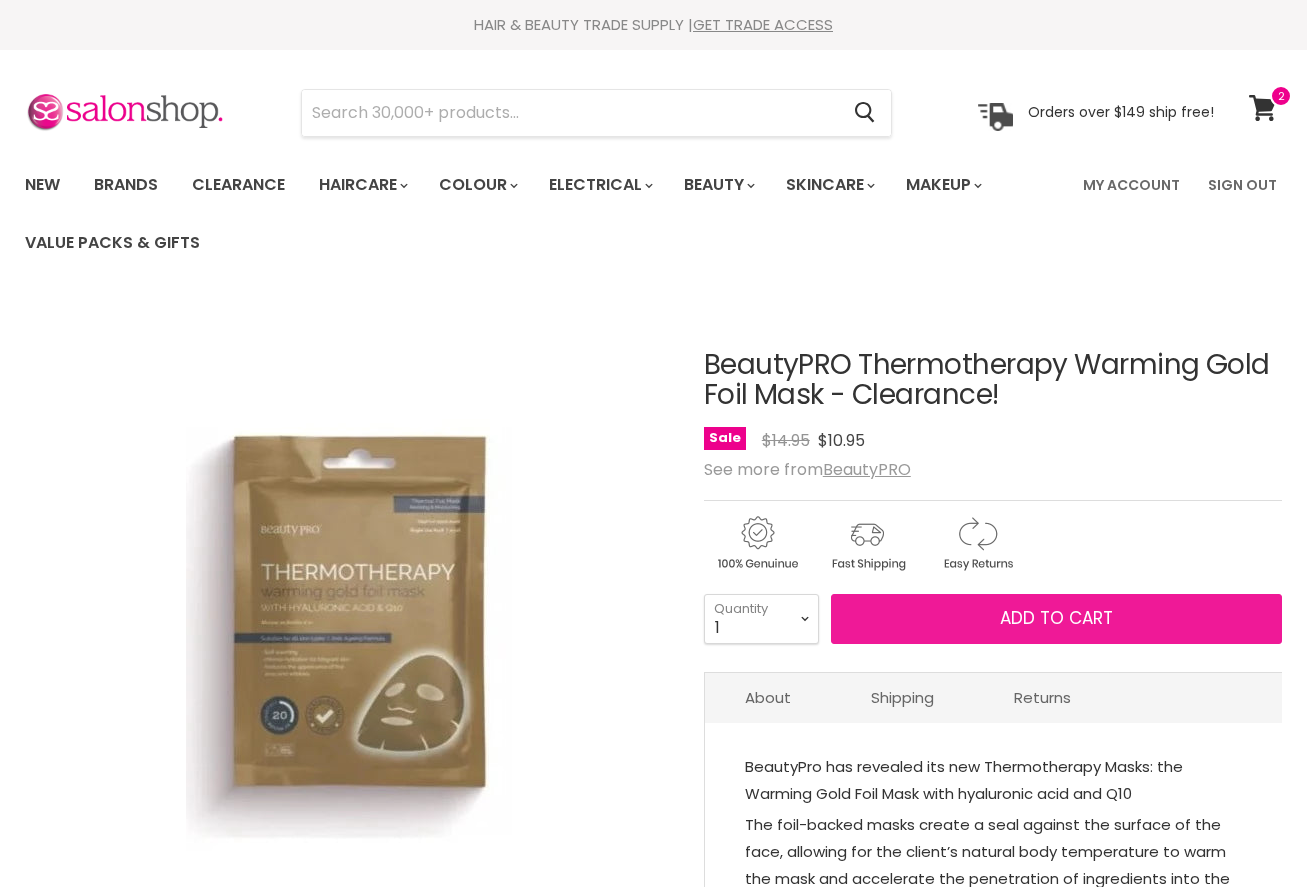 scroll, scrollTop: 0, scrollLeft: 0, axis: both 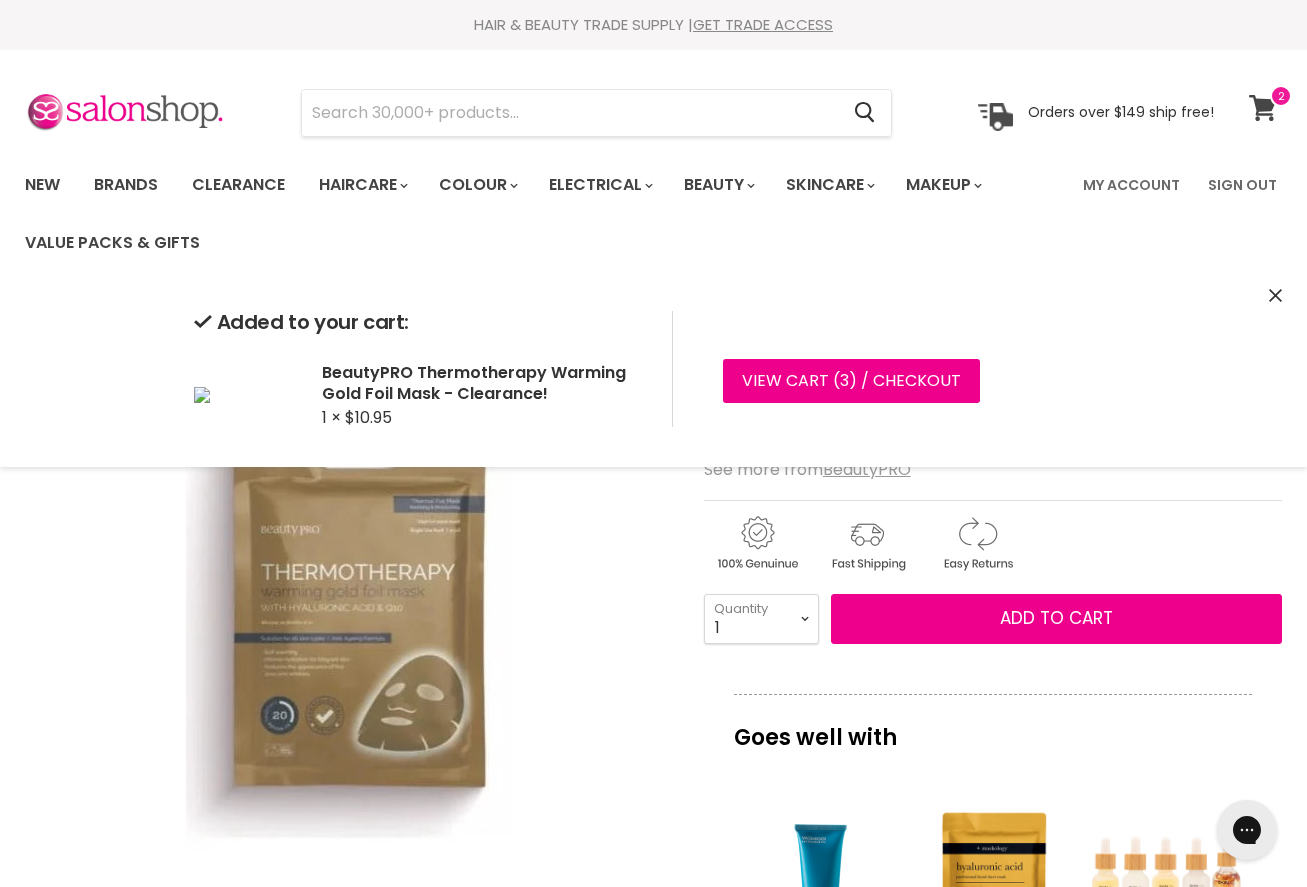 click 